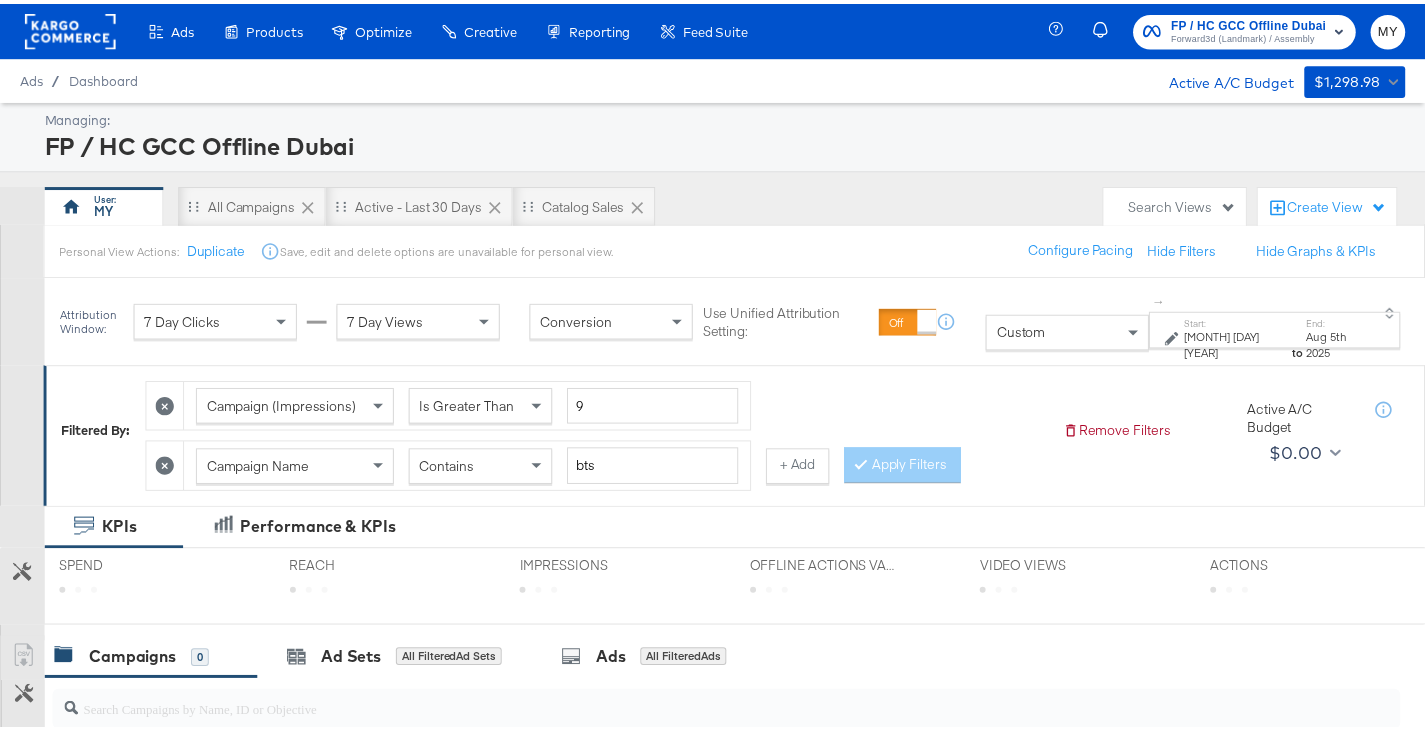 scroll, scrollTop: 0, scrollLeft: 0, axis: both 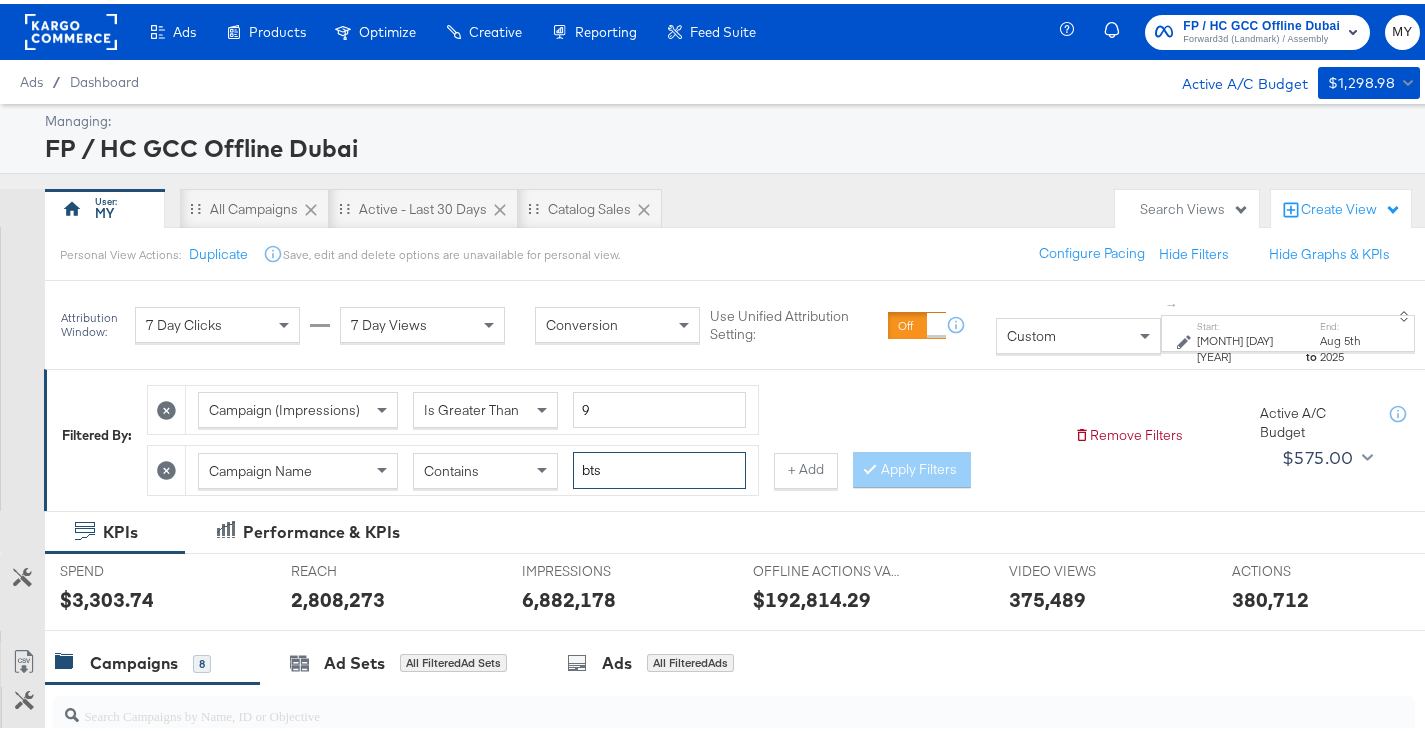 click on "bts" at bounding box center (659, 466) 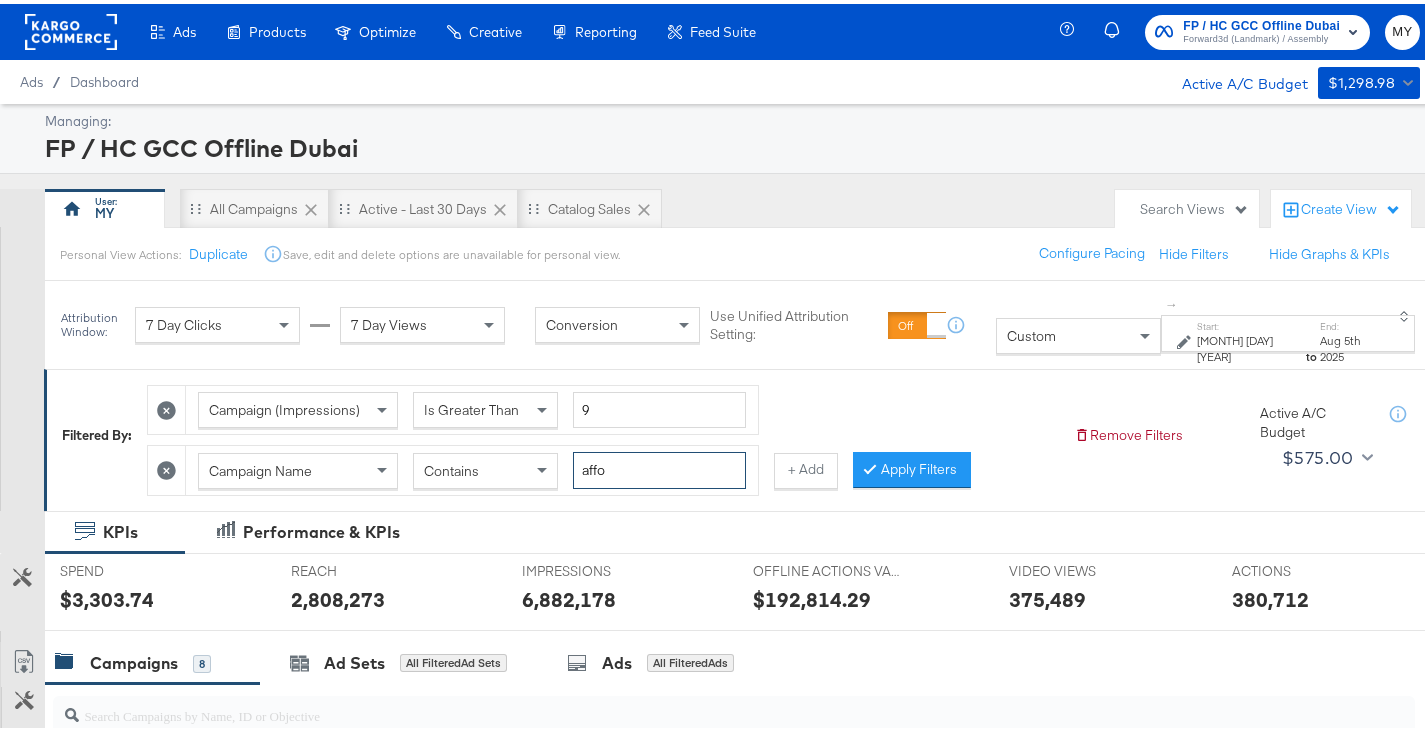 type on "affo" 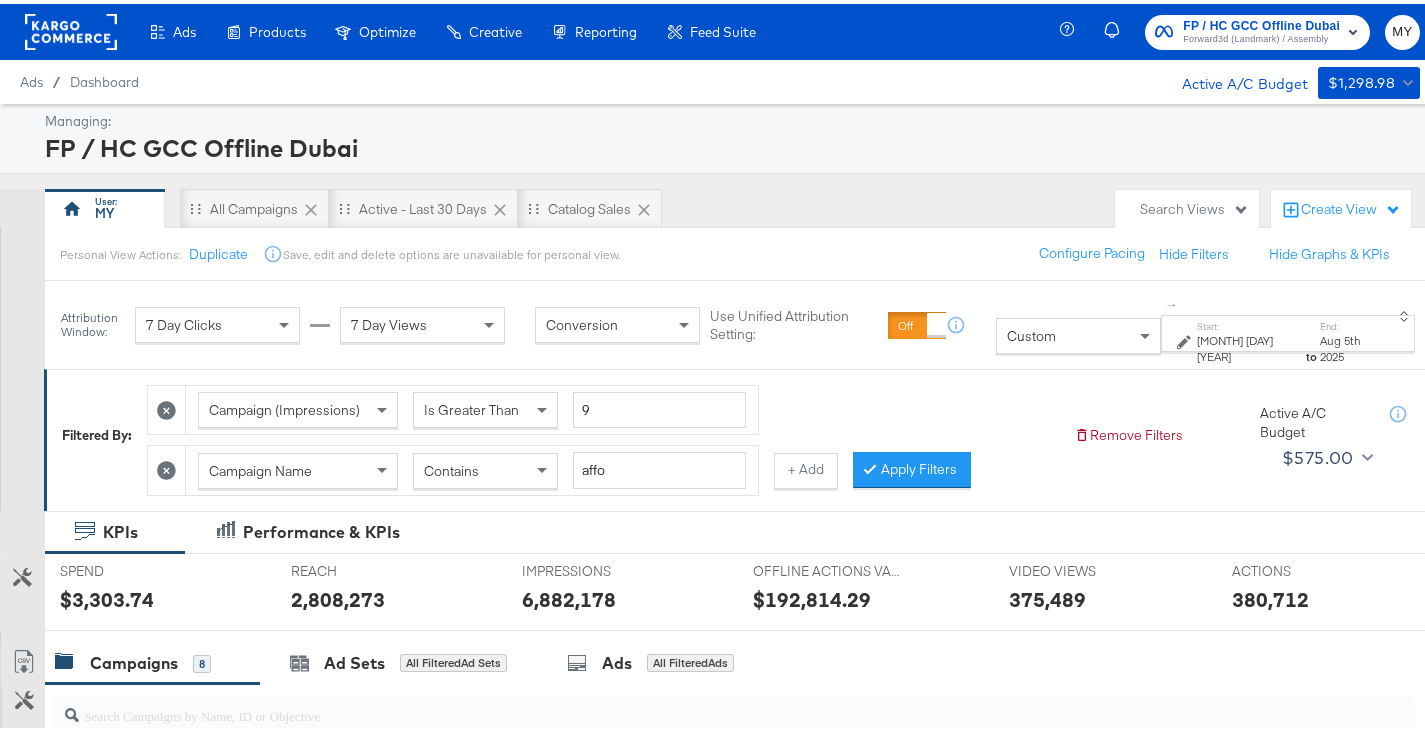 click on "Mar 14th 2025" at bounding box center (1250, 344) 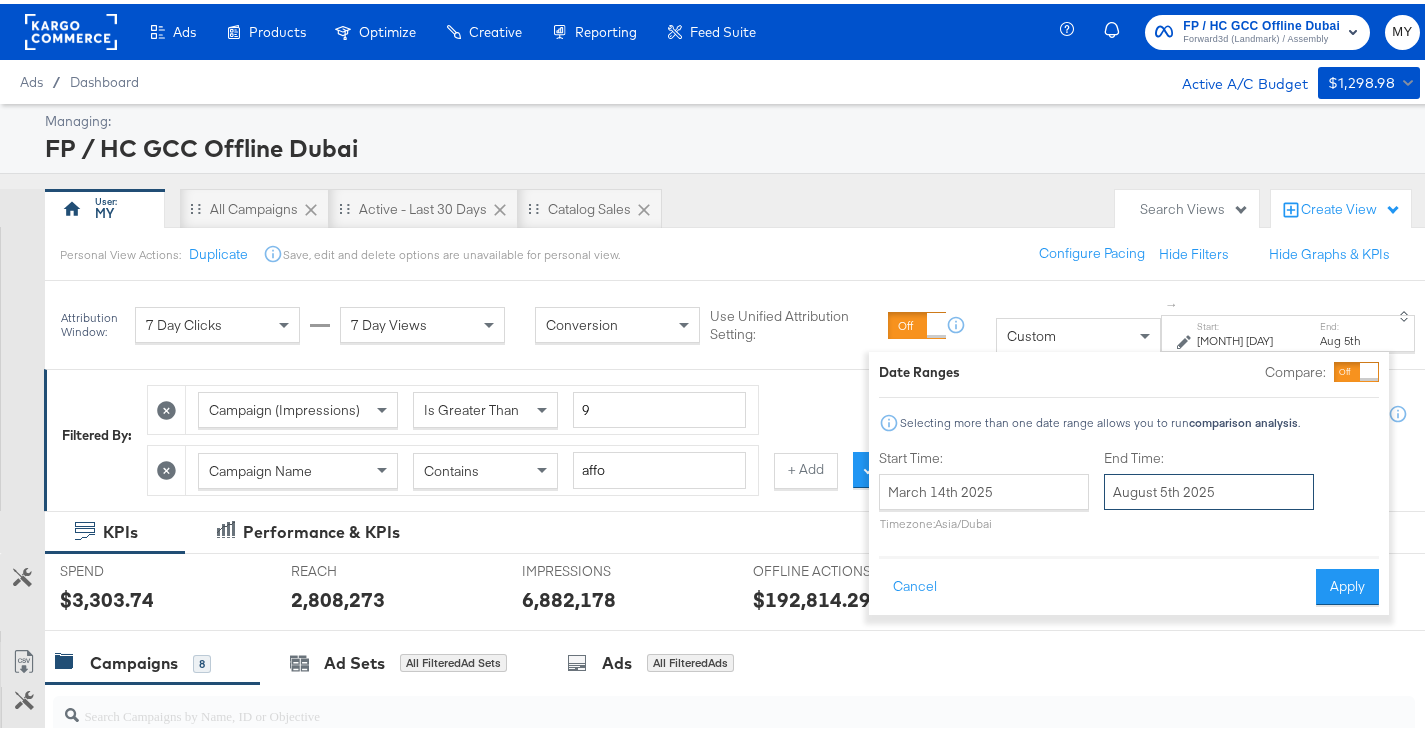 click on "August 5th 2025" at bounding box center [1209, 488] 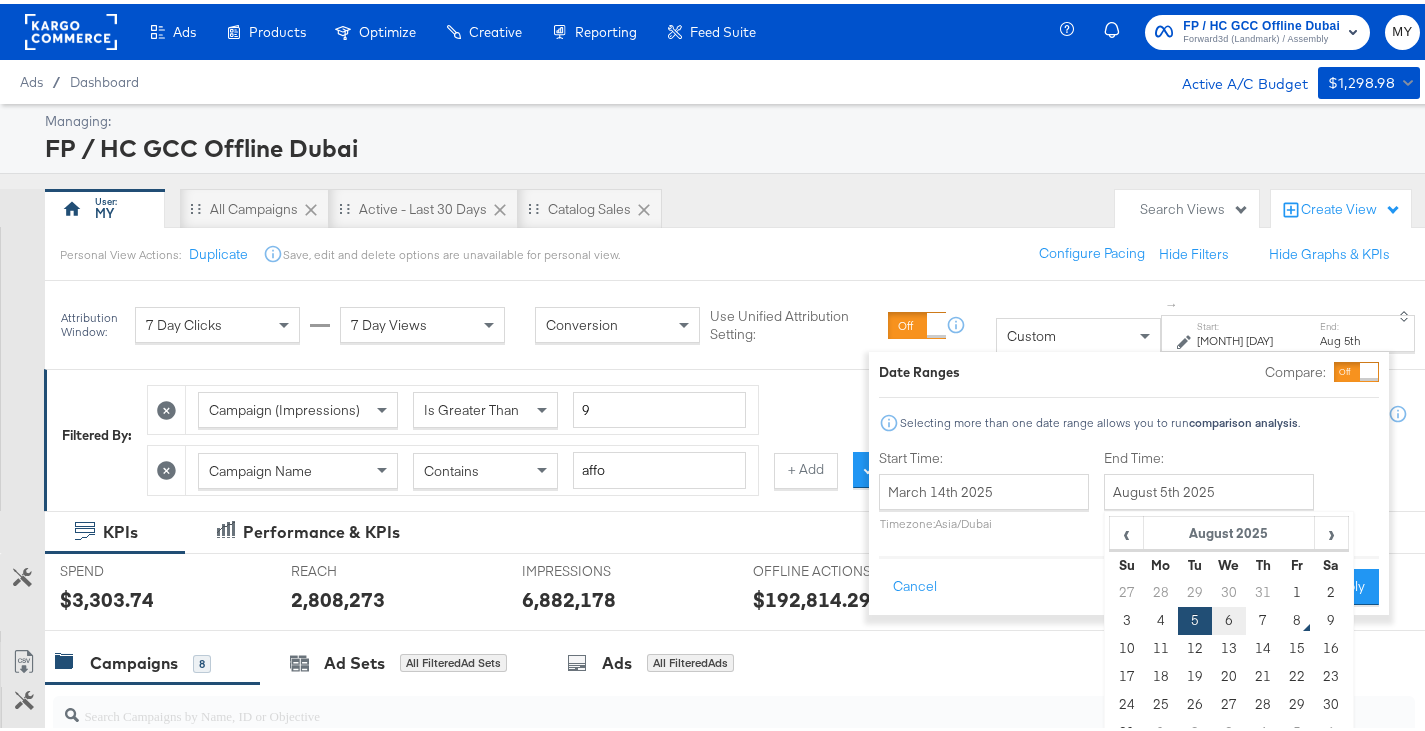 click on "6" at bounding box center (1229, 617) 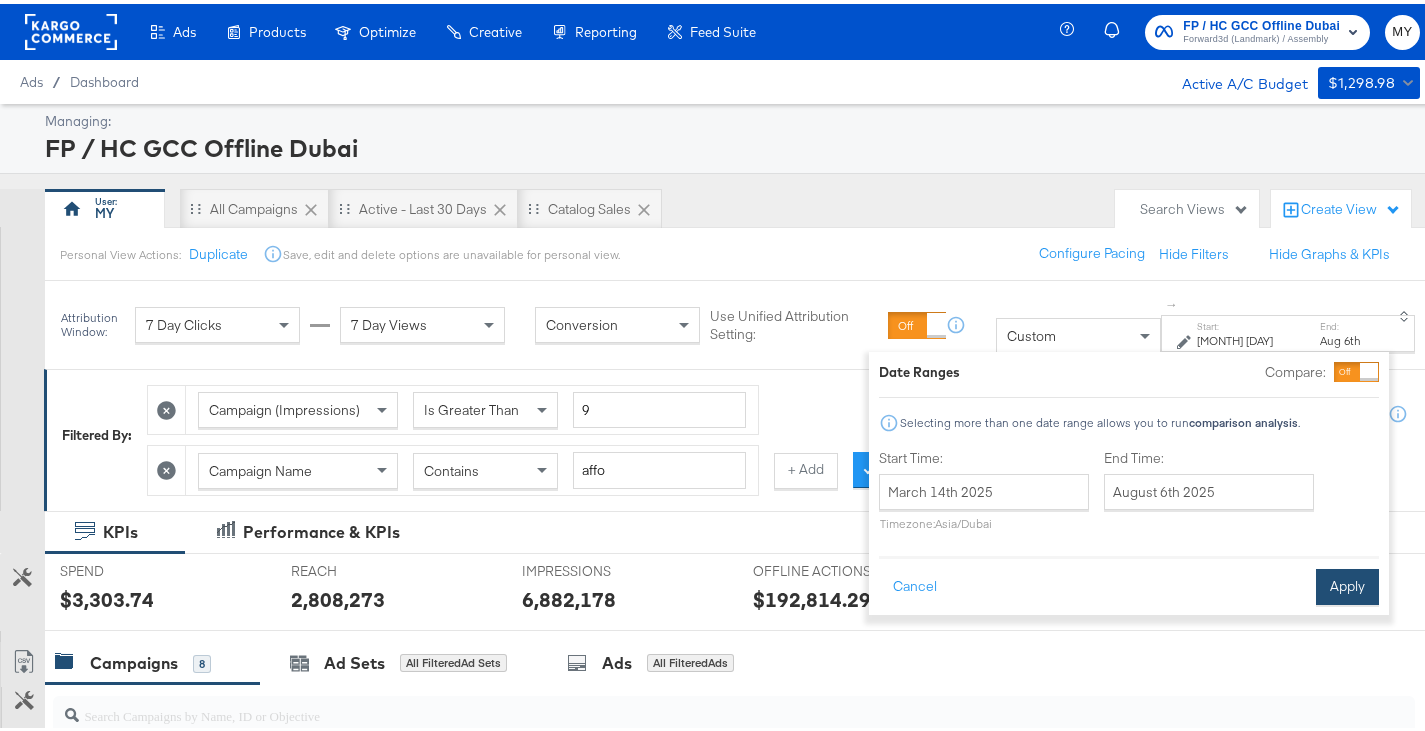 click on "Apply" at bounding box center (1347, 583) 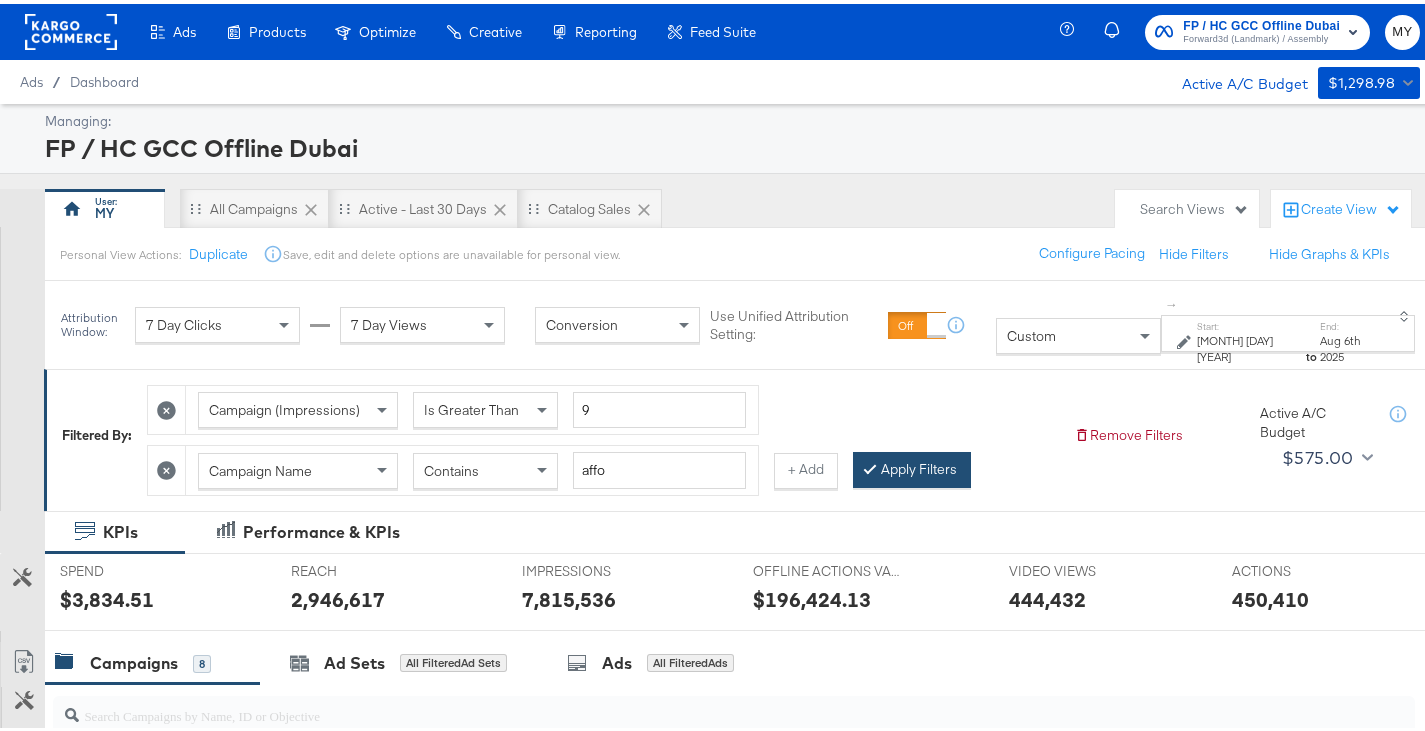 click on "Apply Filters" at bounding box center [912, 466] 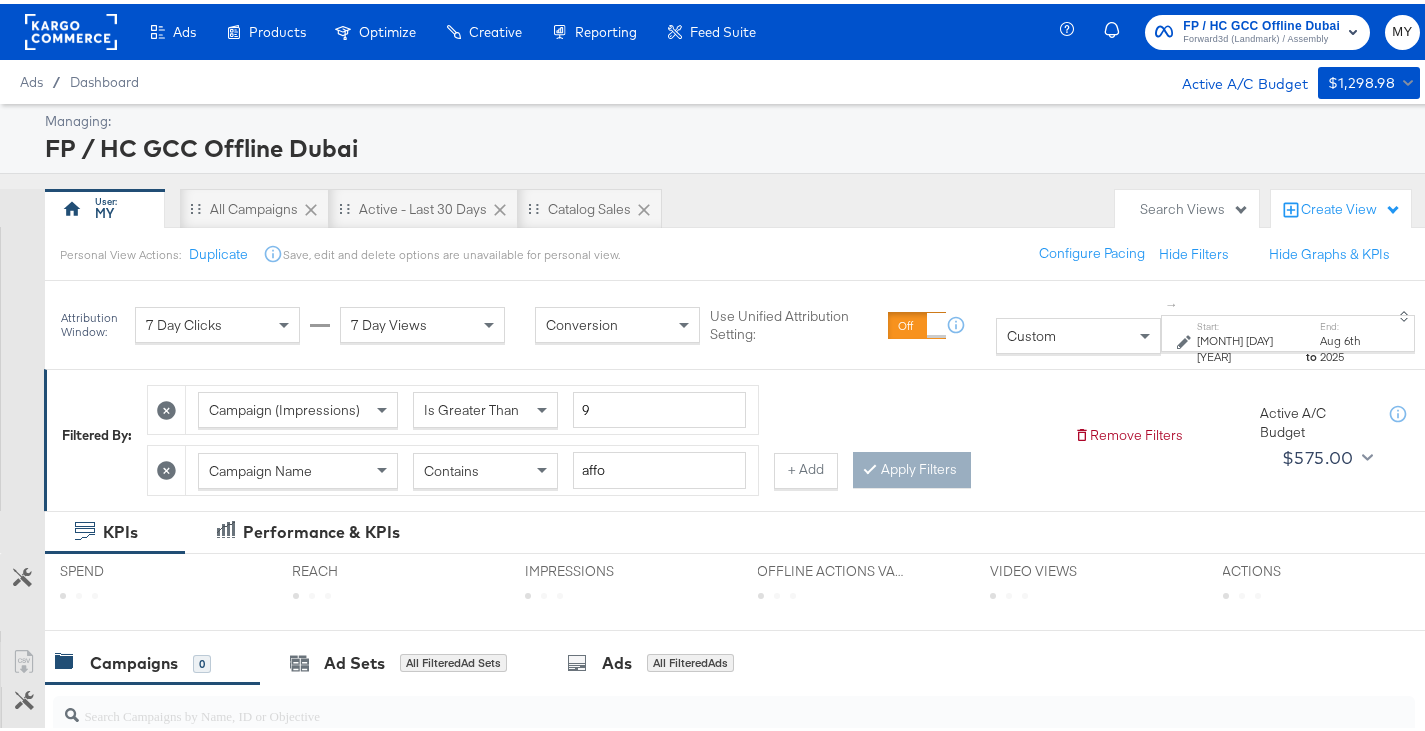 scroll, scrollTop: 448, scrollLeft: 0, axis: vertical 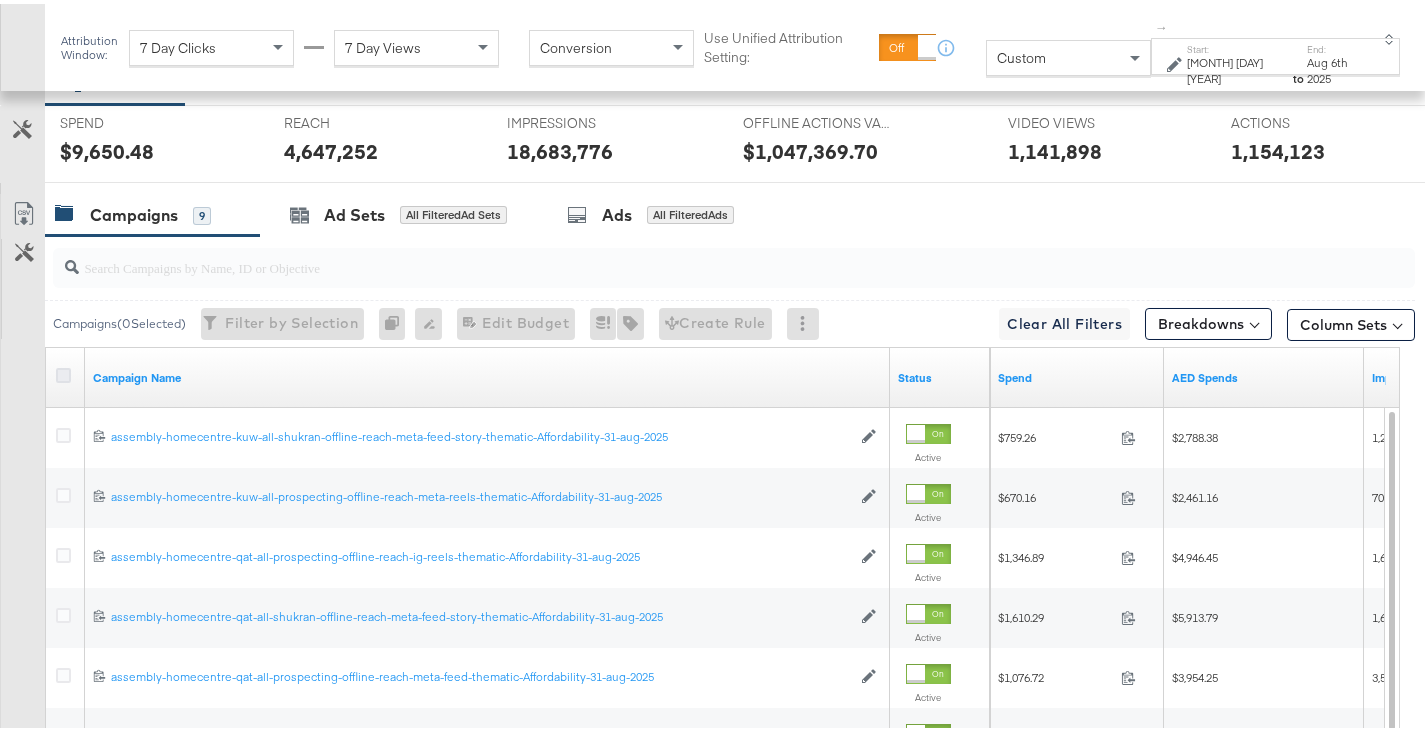 click at bounding box center [63, 371] 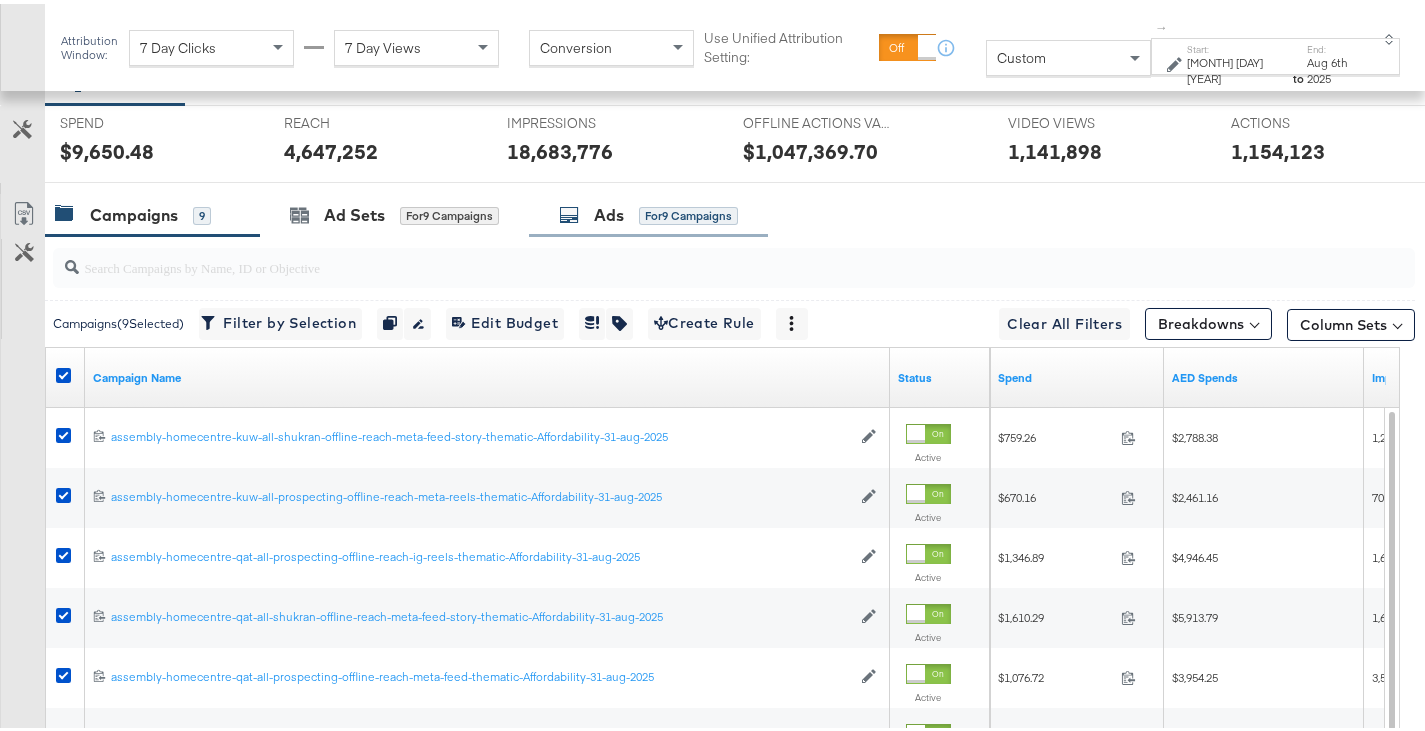 click at bounding box center (569, 211) 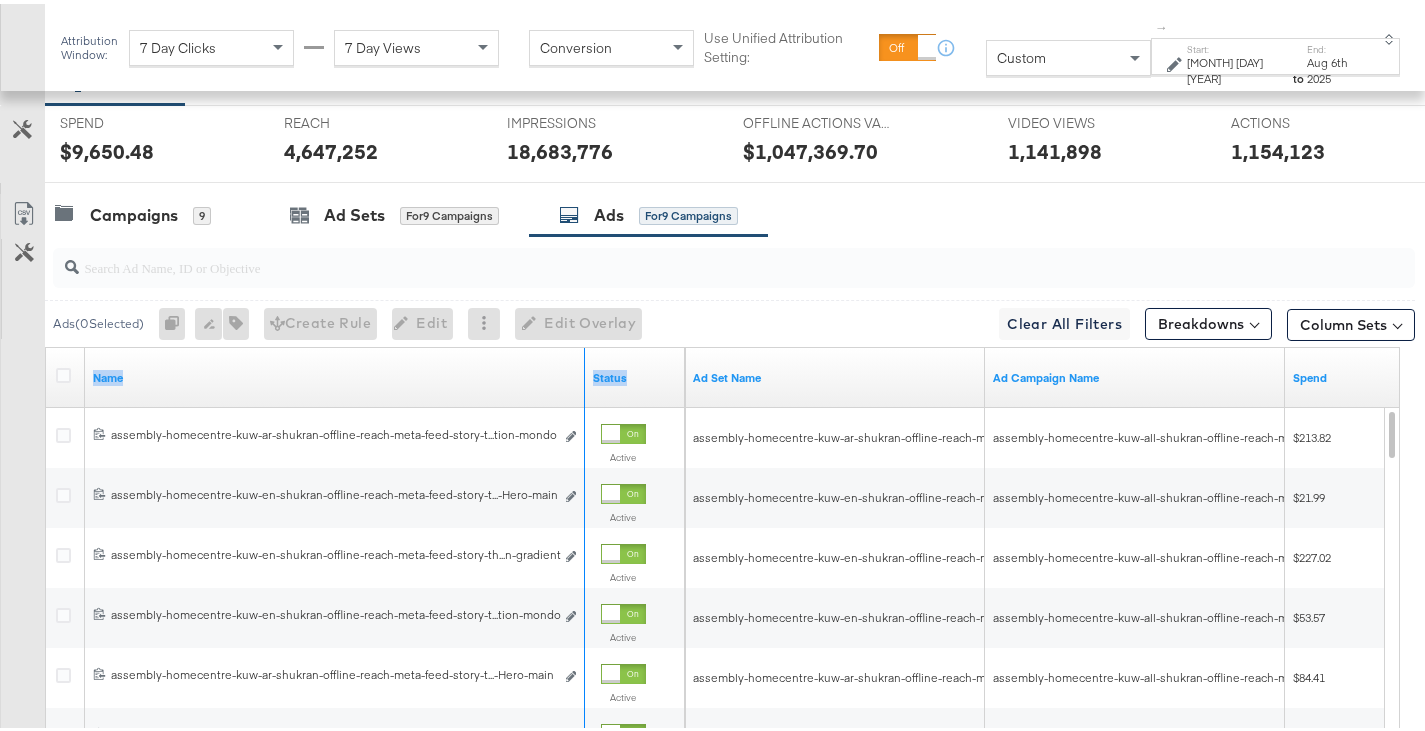 drag, startPoint x: 582, startPoint y: 359, endPoint x: 725, endPoint y: 356, distance: 143.03146 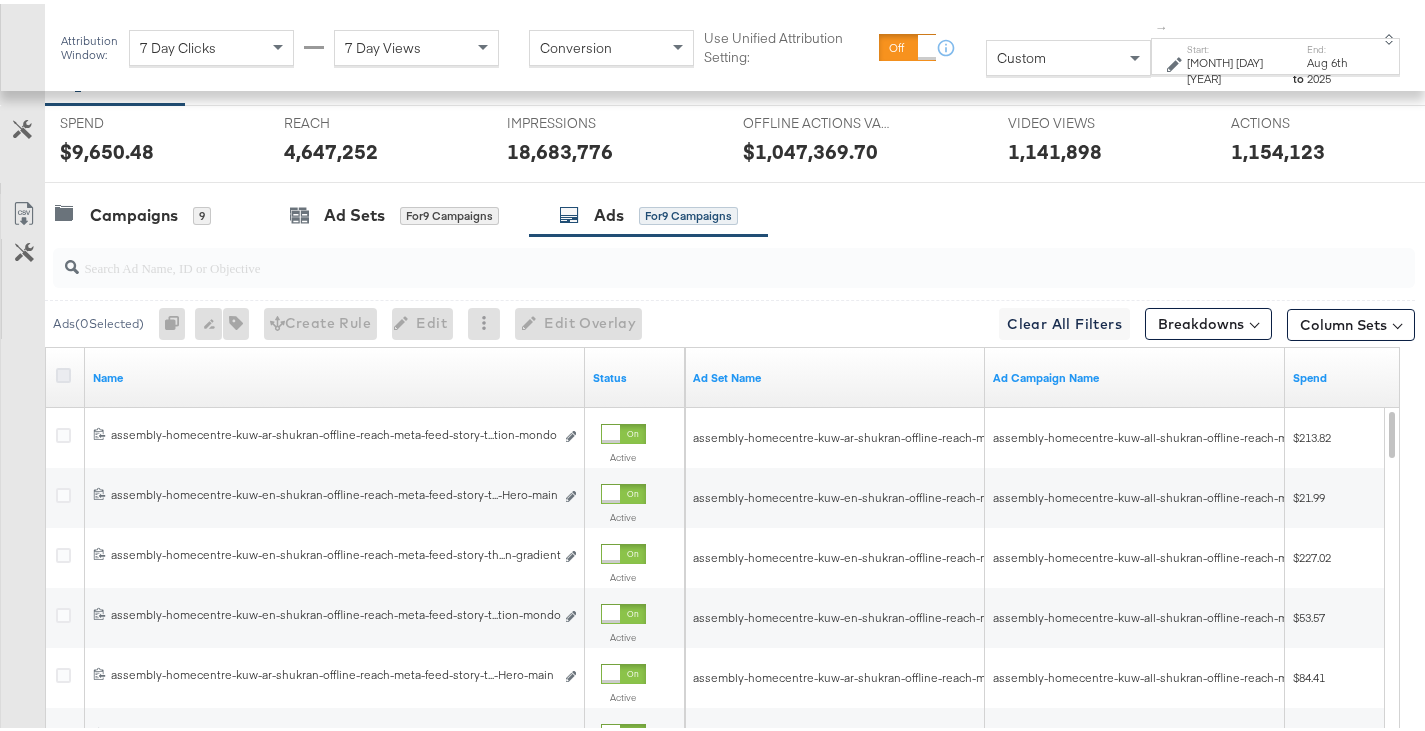 click at bounding box center [63, 371] 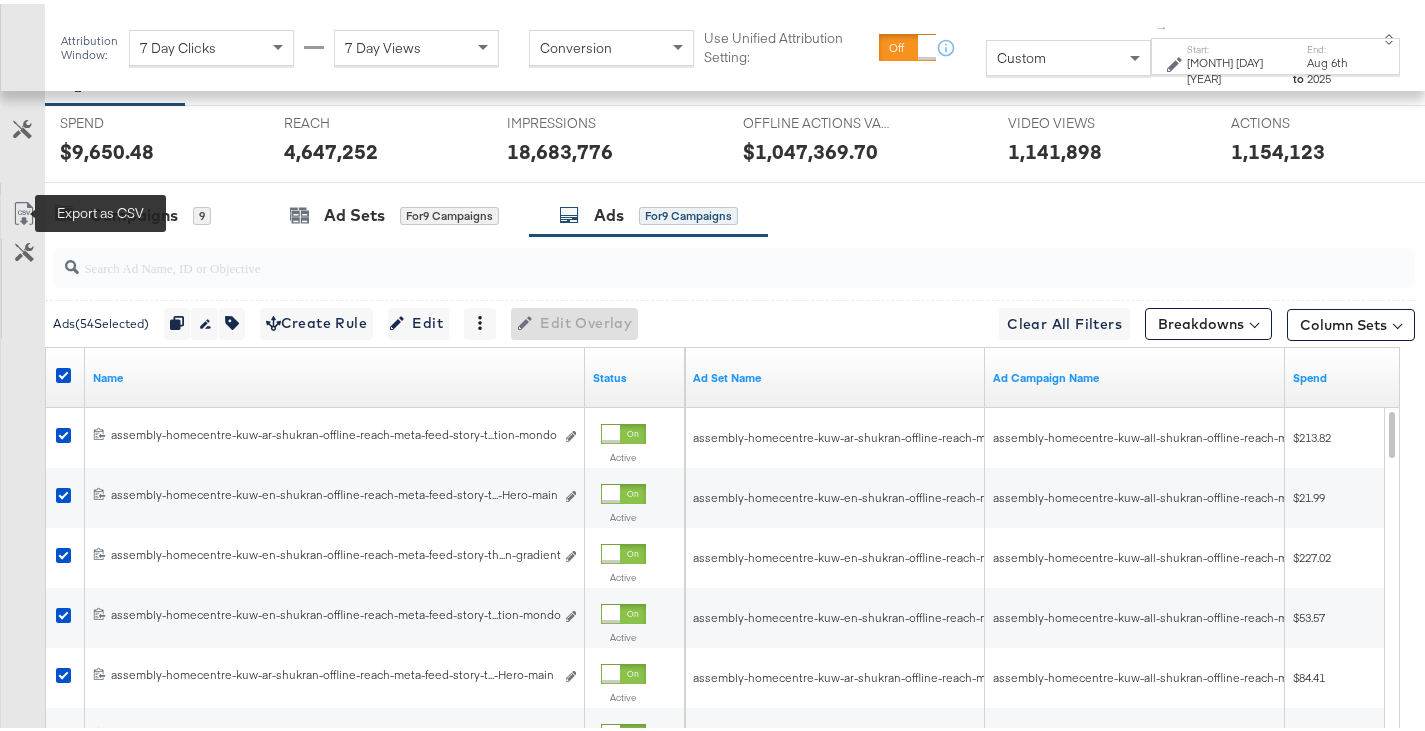 click 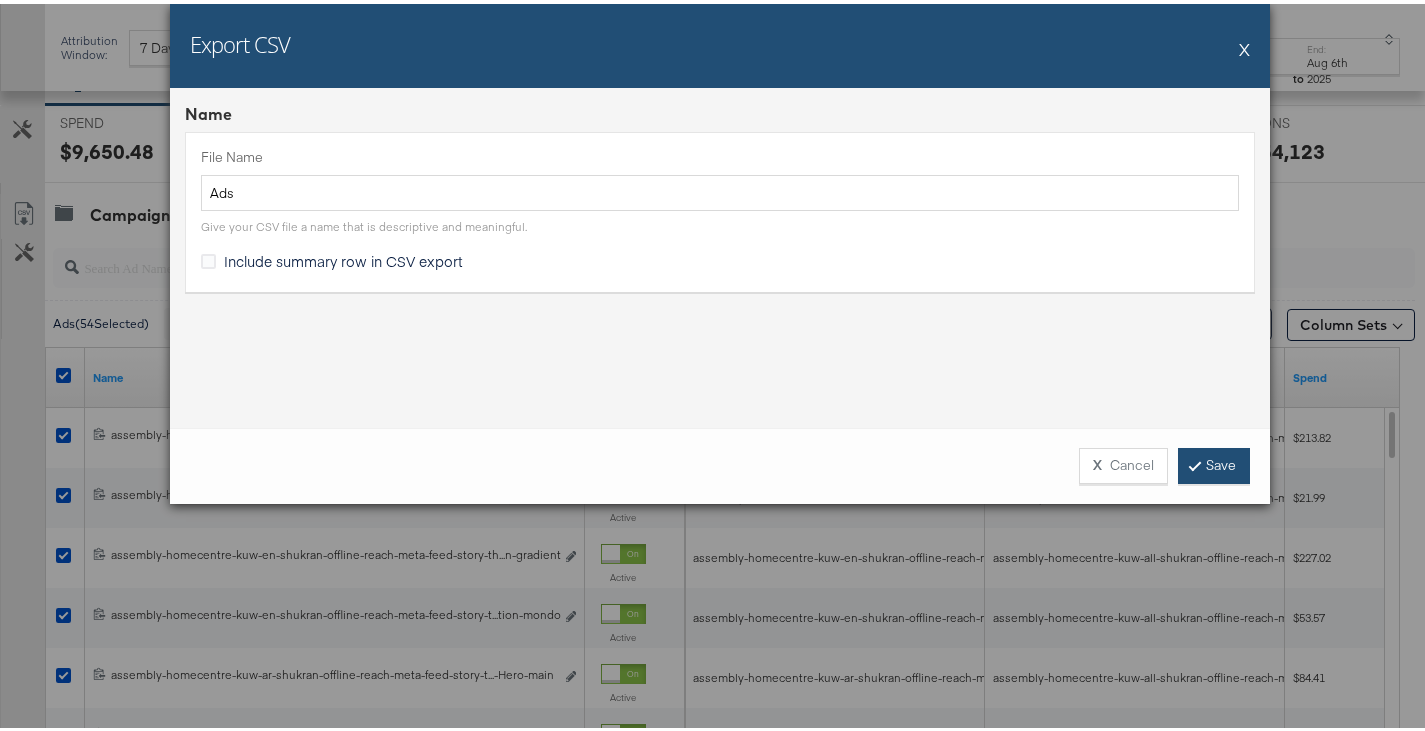 click on "Save" at bounding box center [1214, 462] 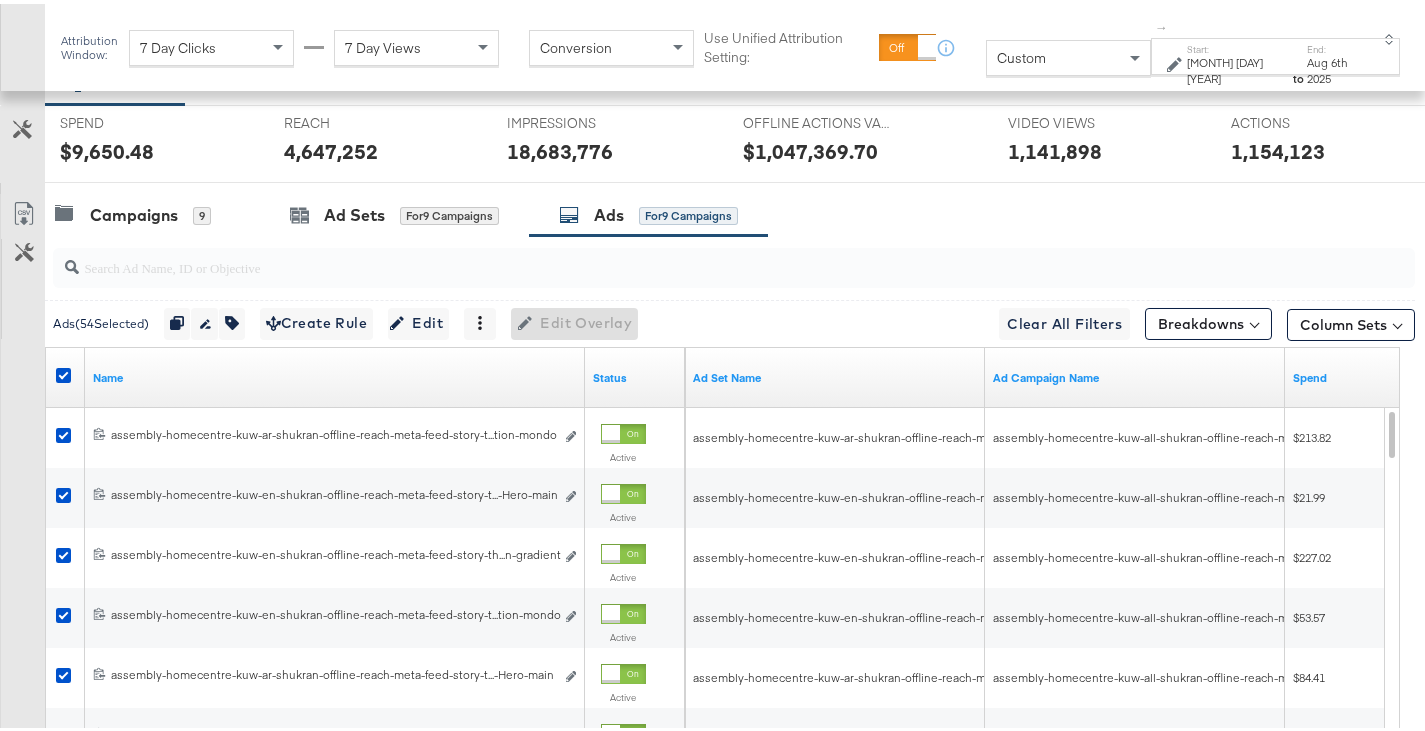 scroll, scrollTop: 0, scrollLeft: 0, axis: both 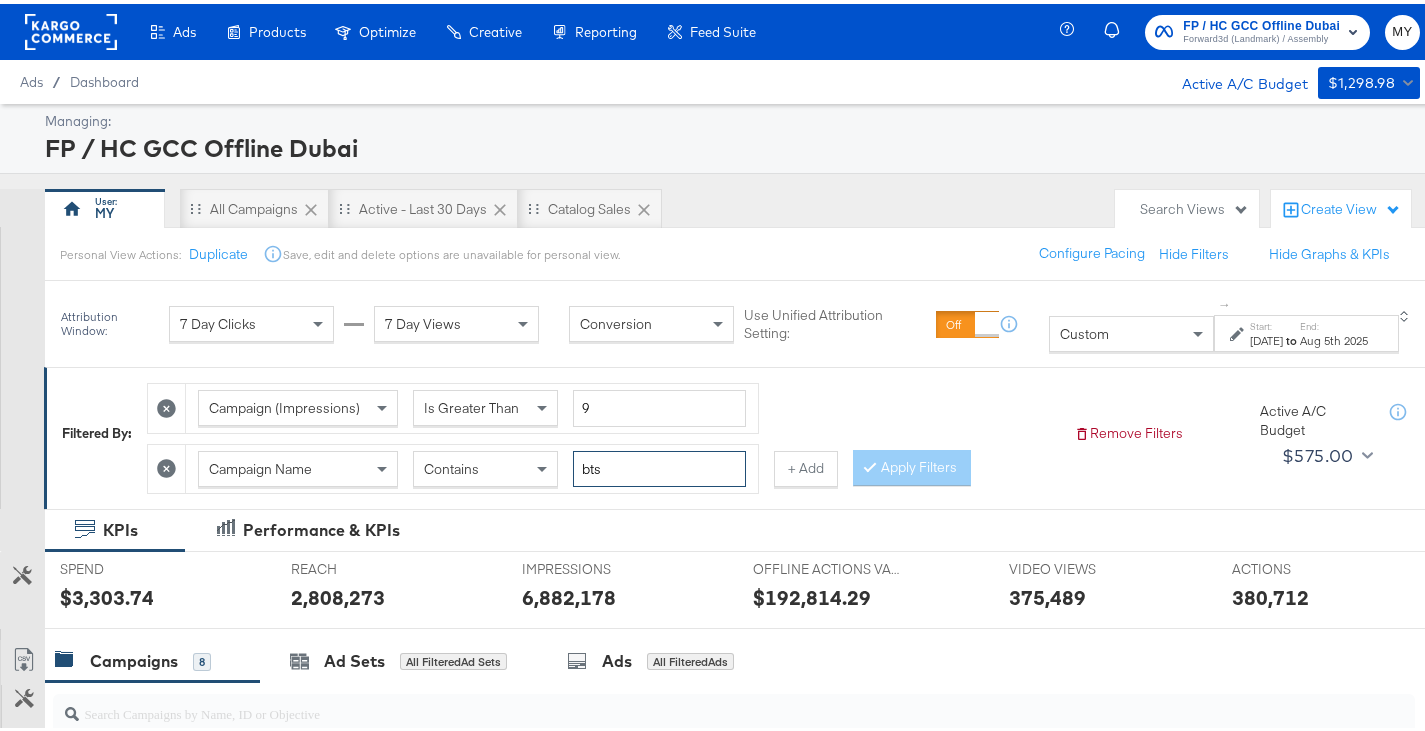 click on "bts" at bounding box center [659, 465] 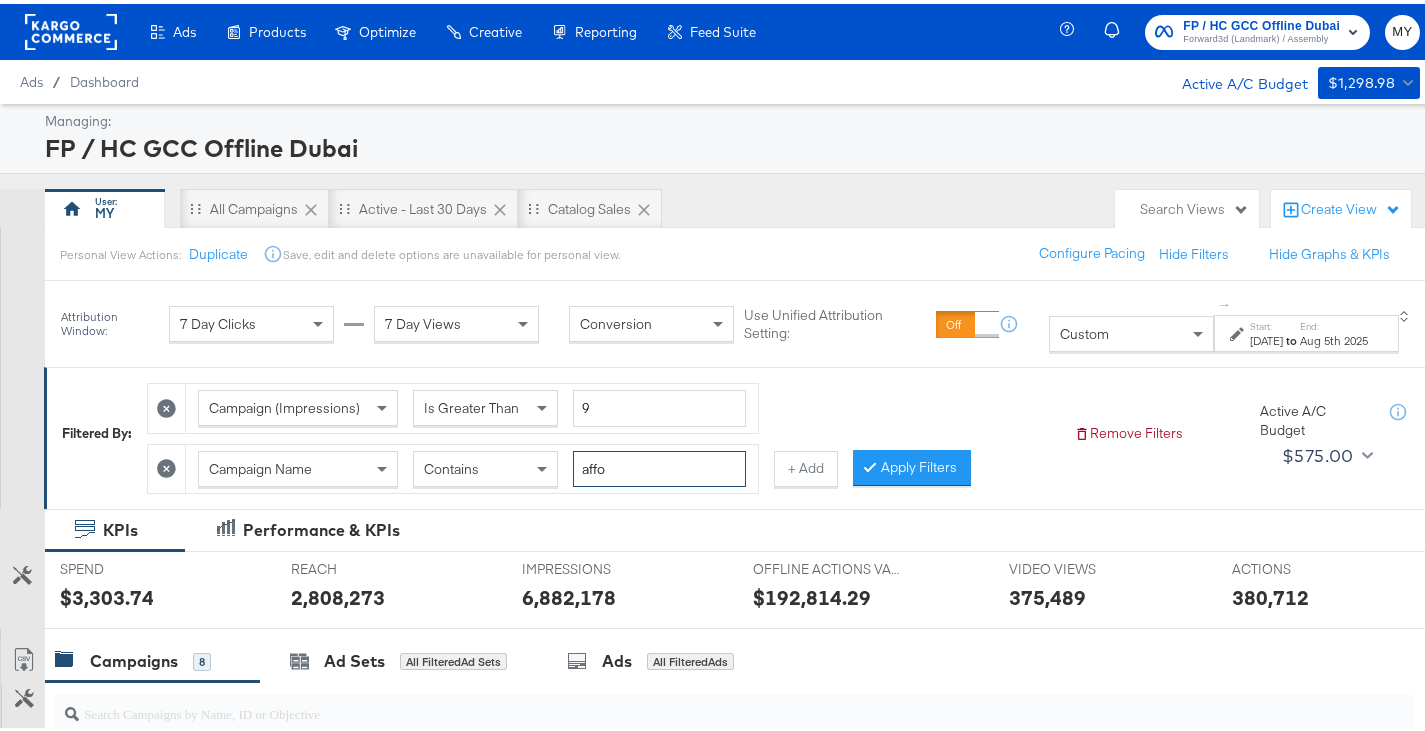 type on "affo" 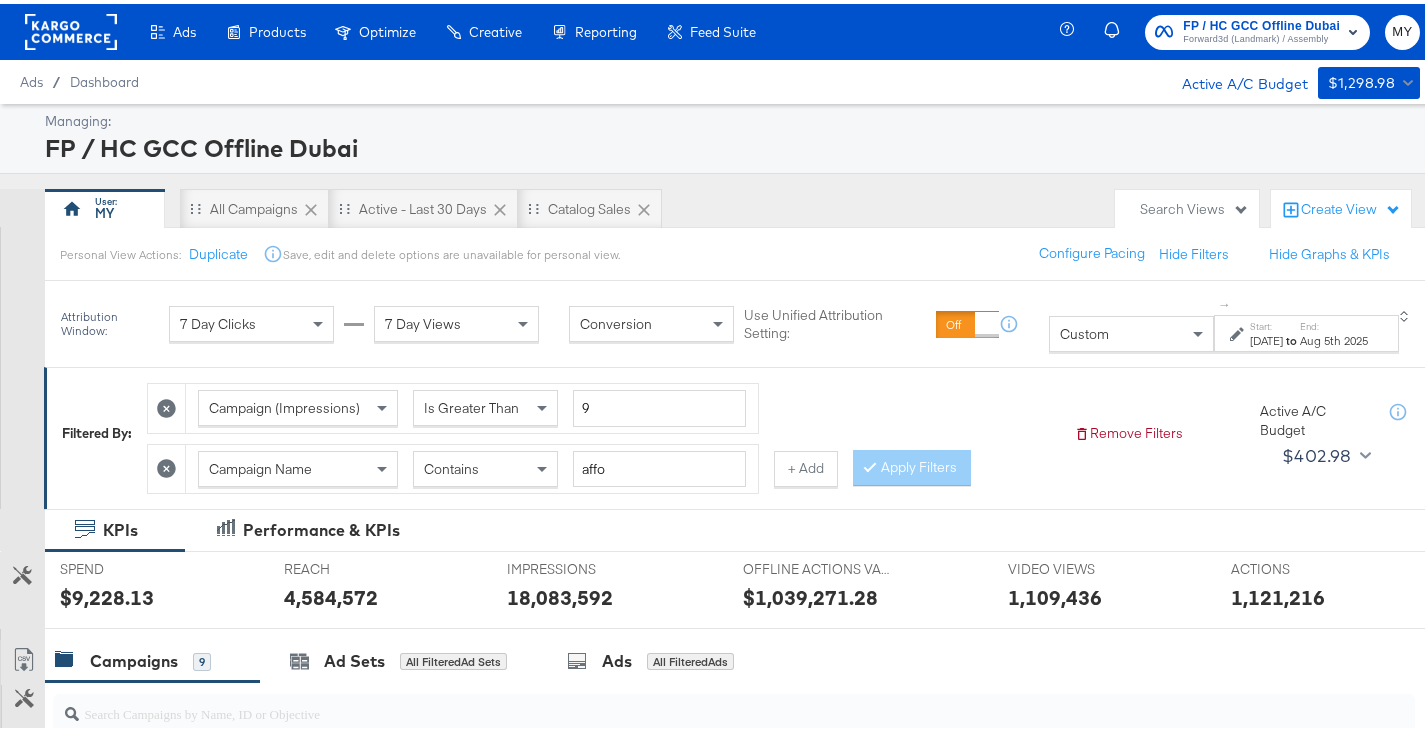click on "Mar 14th 2025" at bounding box center [1266, 337] 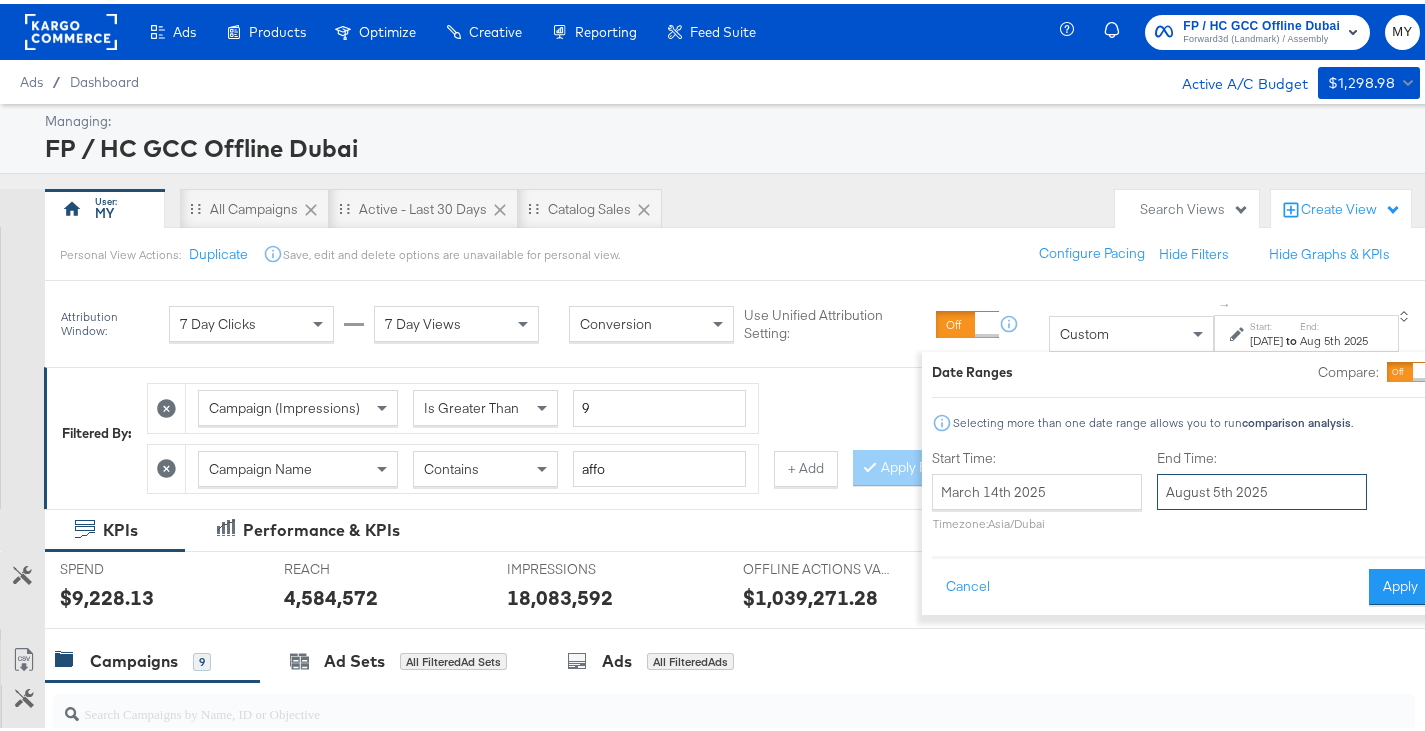 click on "August 5th 2025" at bounding box center [1262, 488] 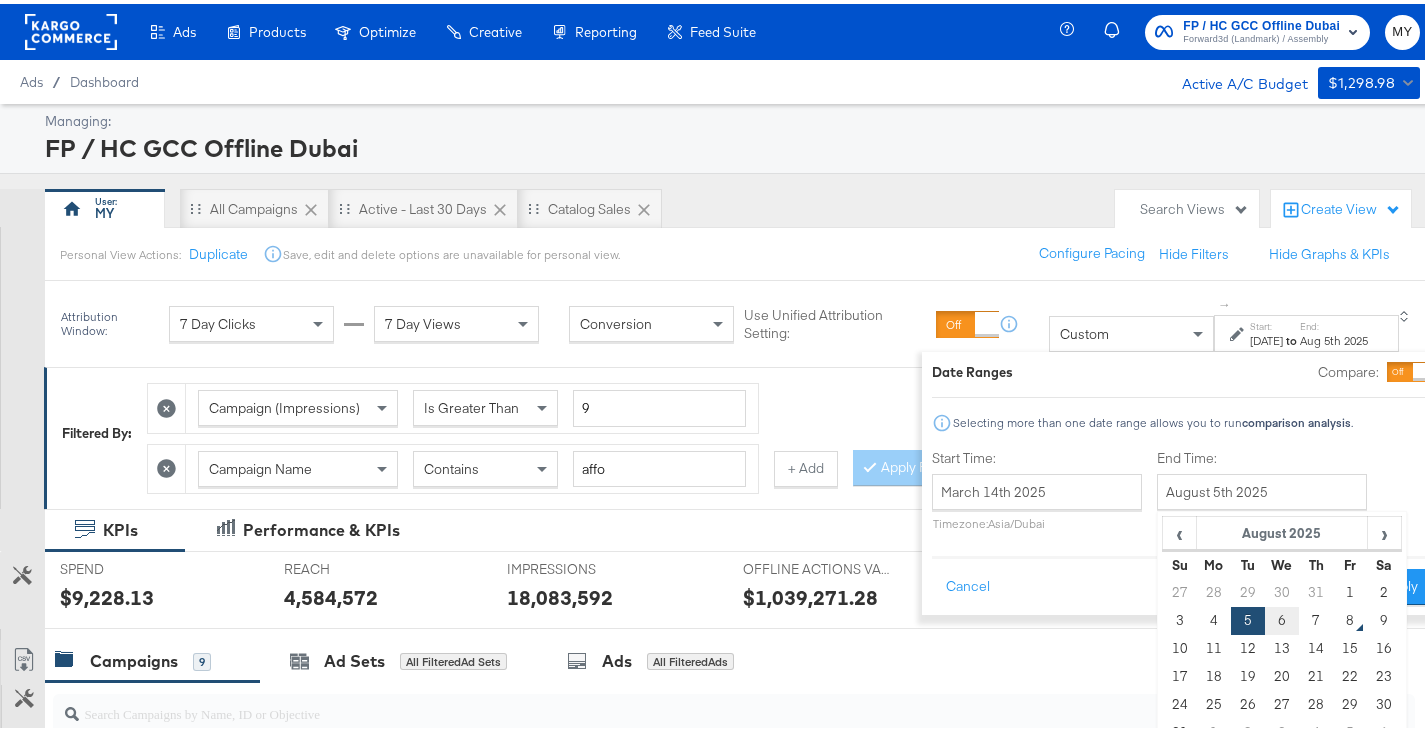 click on "6" at bounding box center (1282, 617) 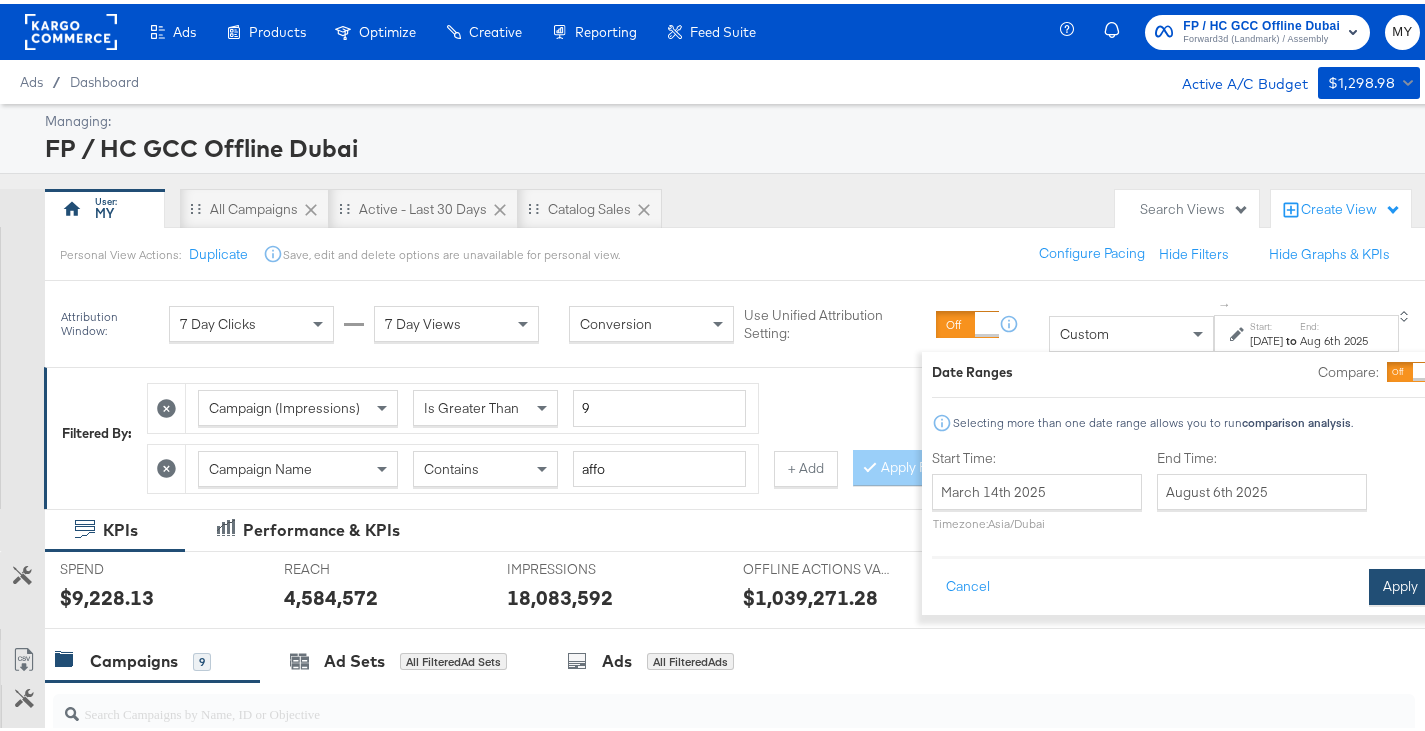 click on "Apply" at bounding box center [1400, 583] 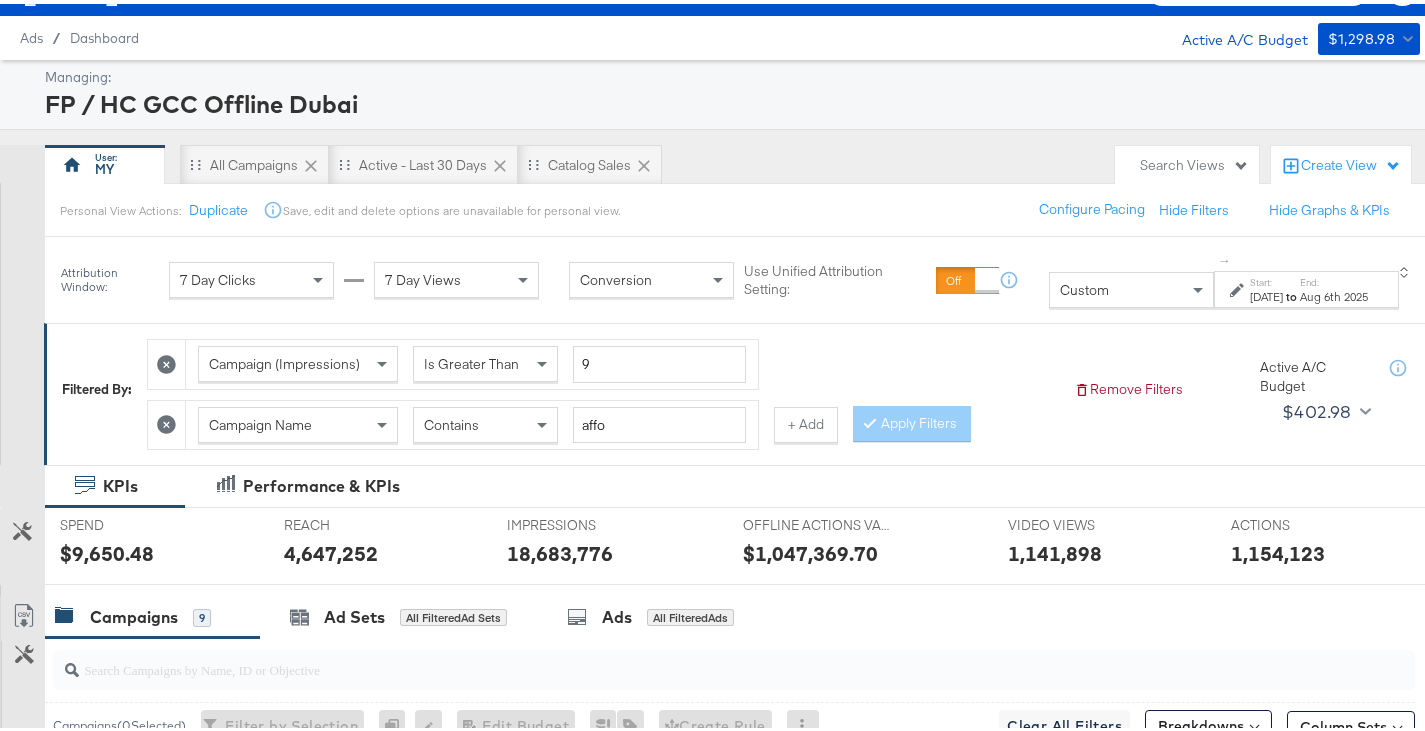 scroll, scrollTop: 0, scrollLeft: 0, axis: both 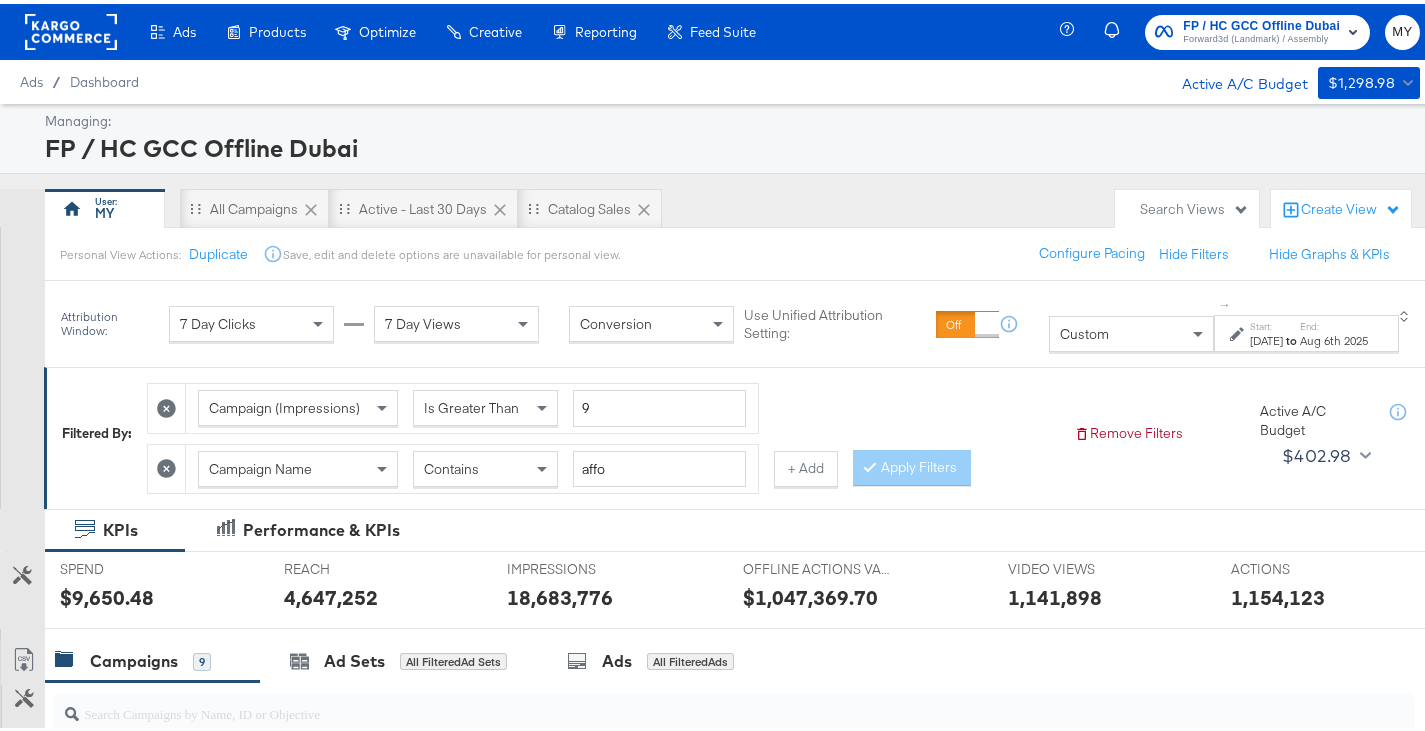 click on "FP / HC GCC Offline Dubai" at bounding box center (1261, 22) 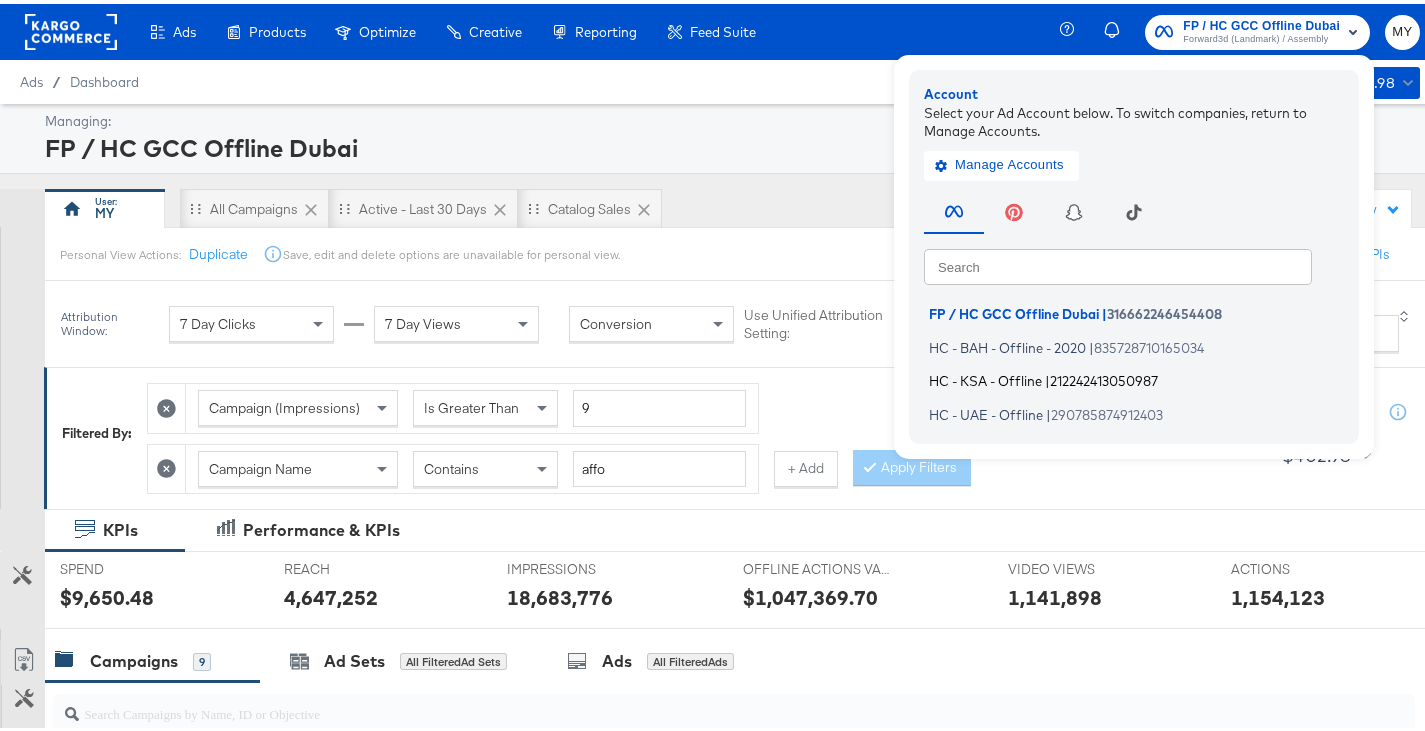 click on "|" at bounding box center [1047, 377] 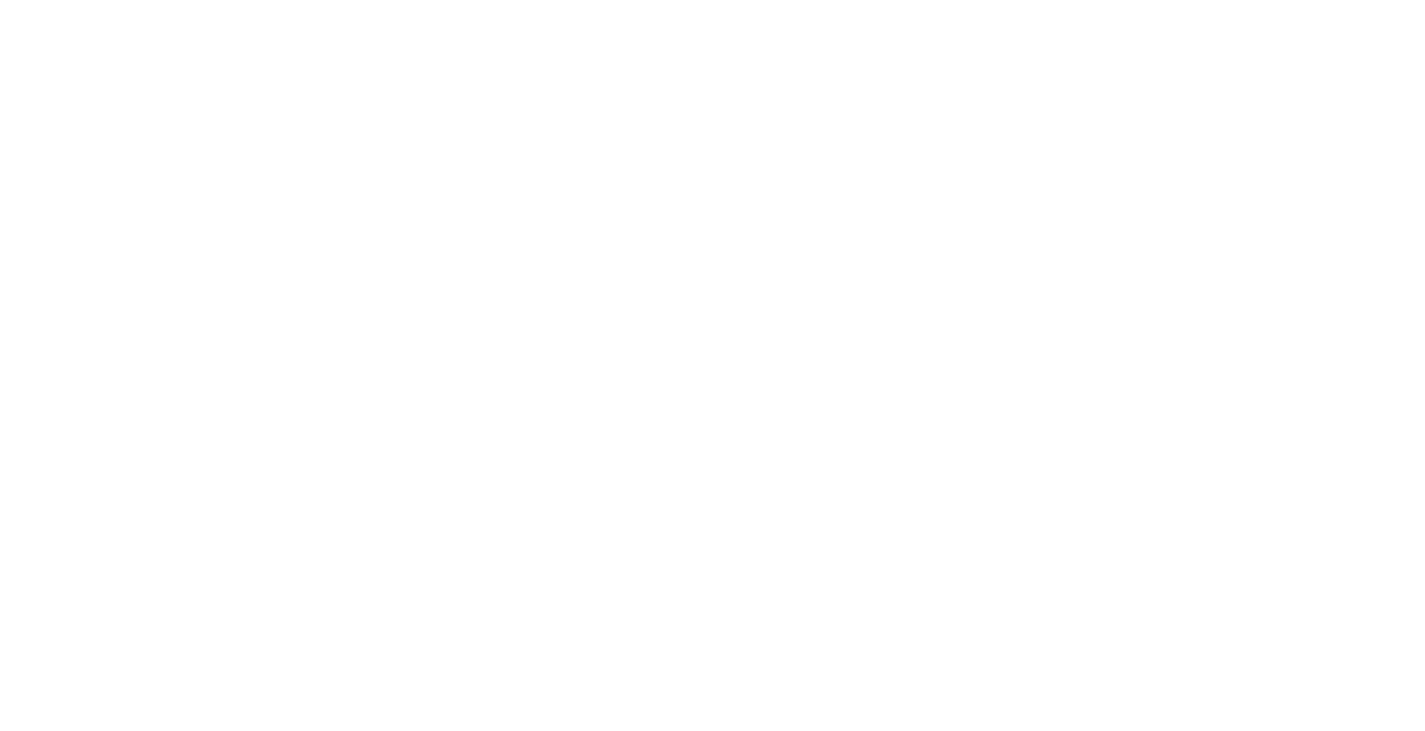 scroll, scrollTop: 0, scrollLeft: 0, axis: both 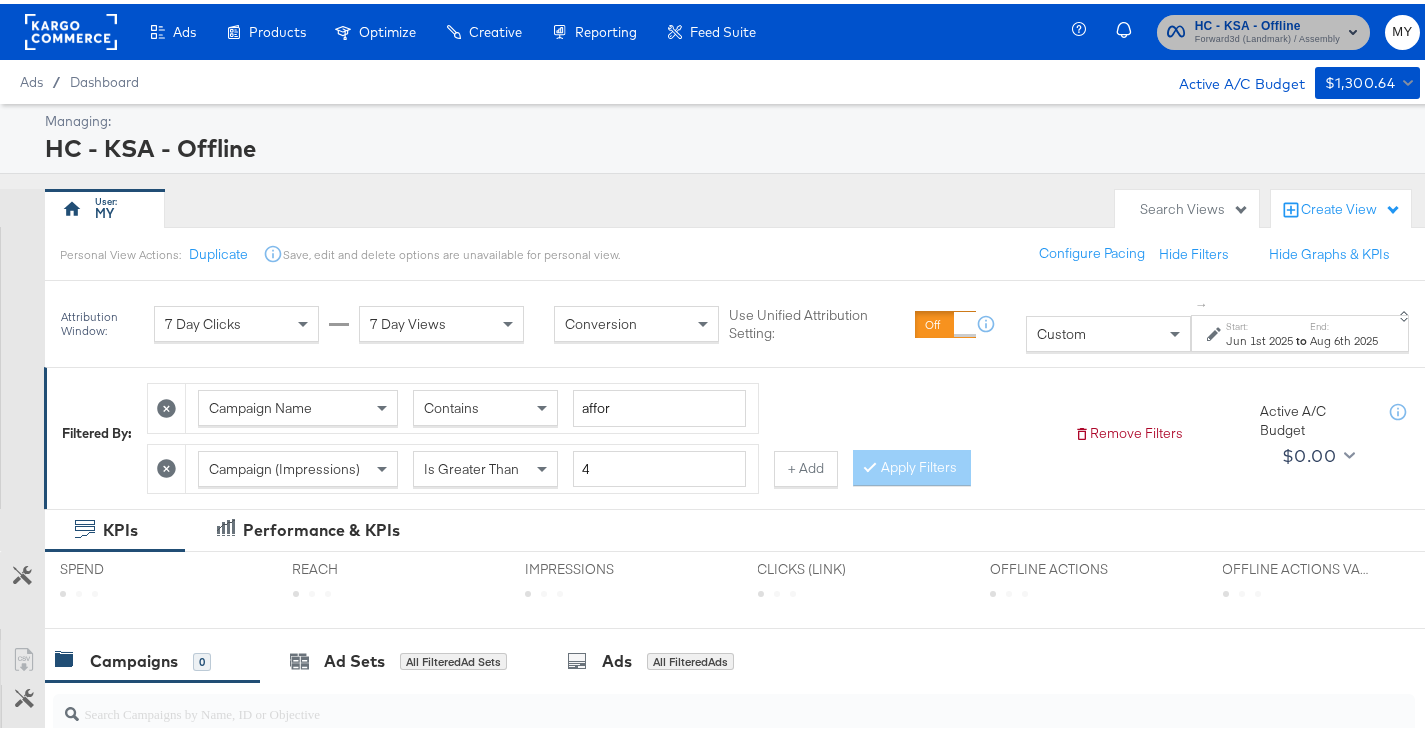 click on "HC - KSA - Offline Forward3d (Landmark) / Assembly" at bounding box center (1263, 28) 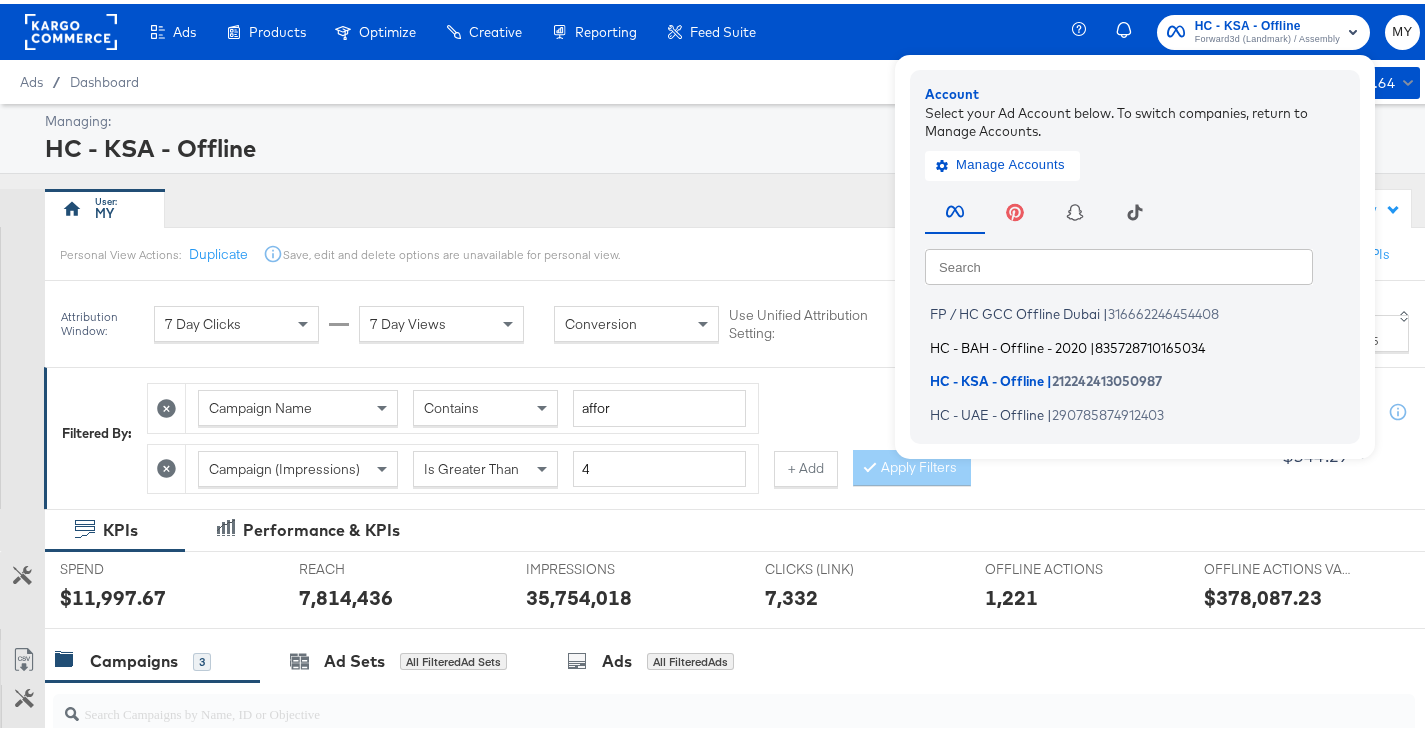 click on "HC - BAH - Offline - 2020" at bounding box center [1008, 343] 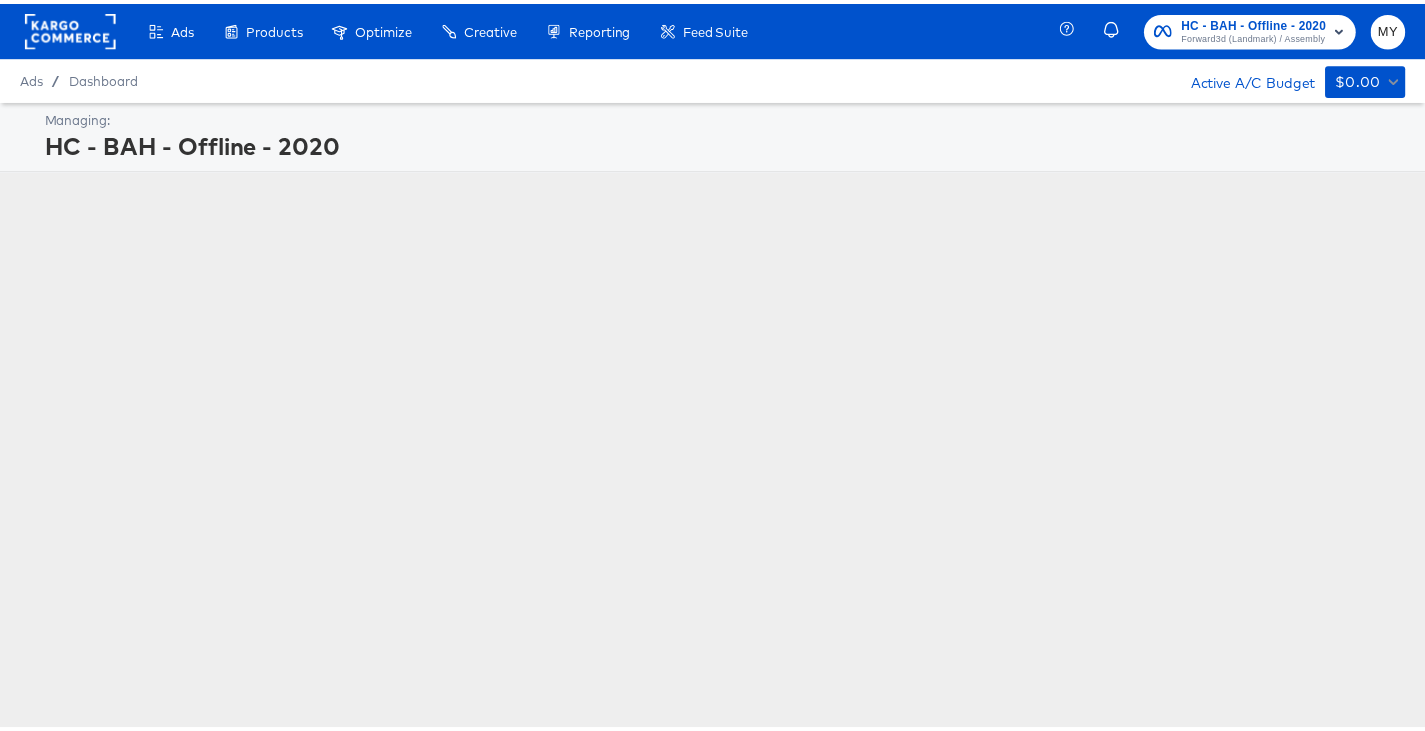 scroll, scrollTop: 0, scrollLeft: 0, axis: both 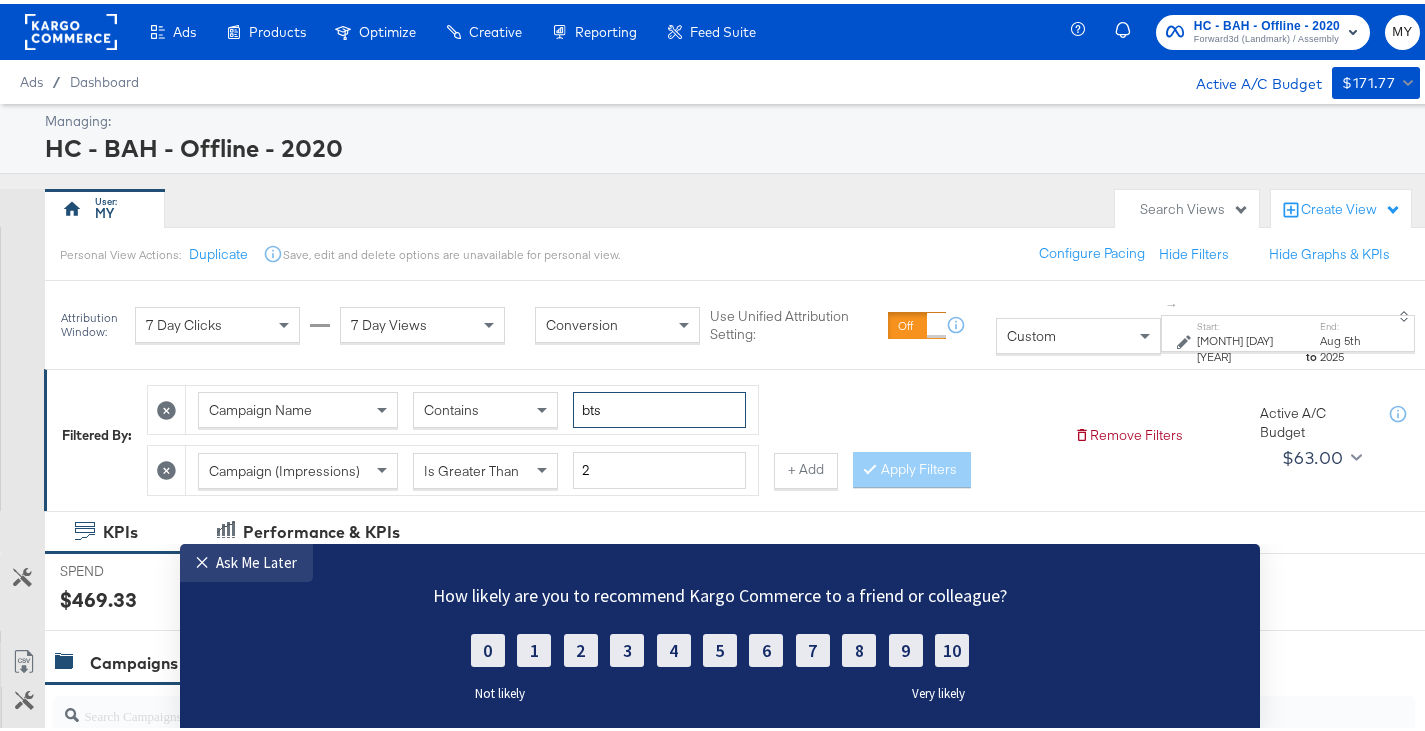 click on "bts" at bounding box center (659, 406) 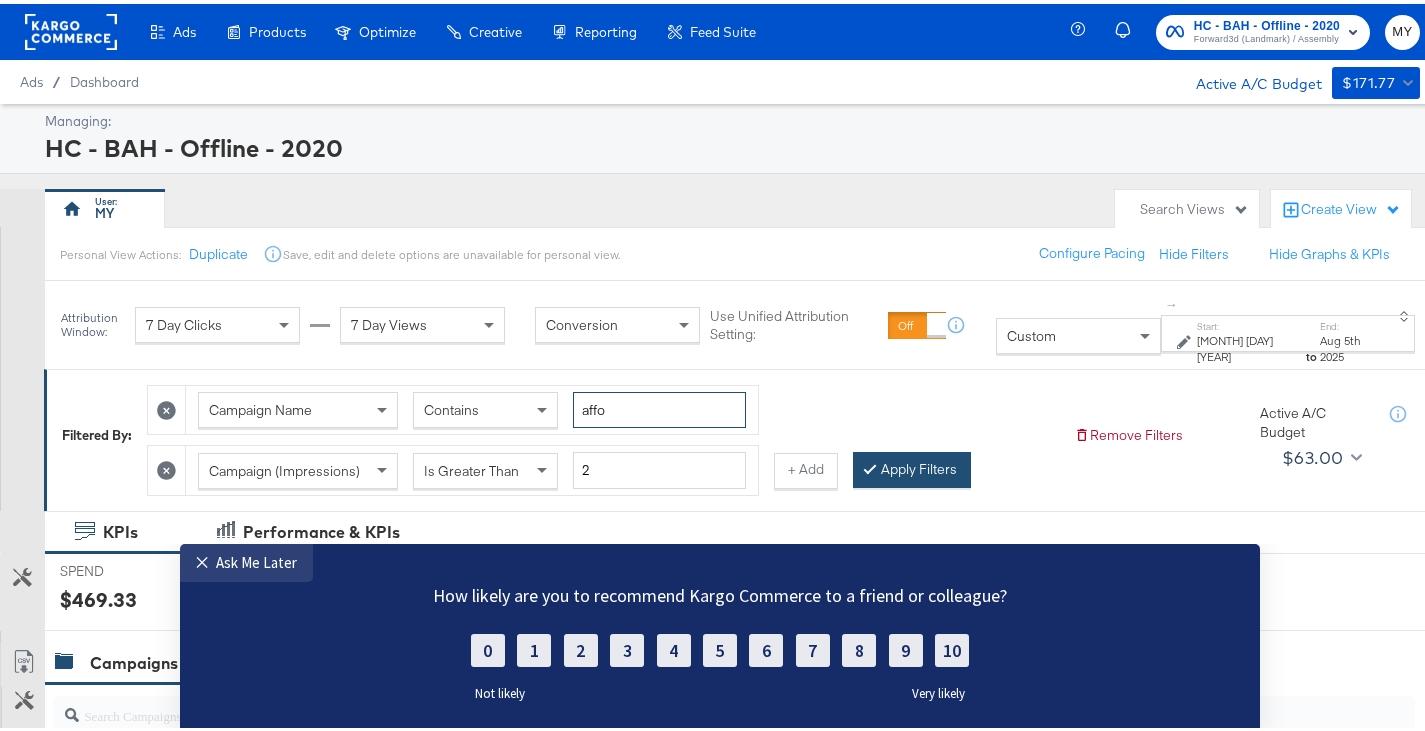 type on "affo" 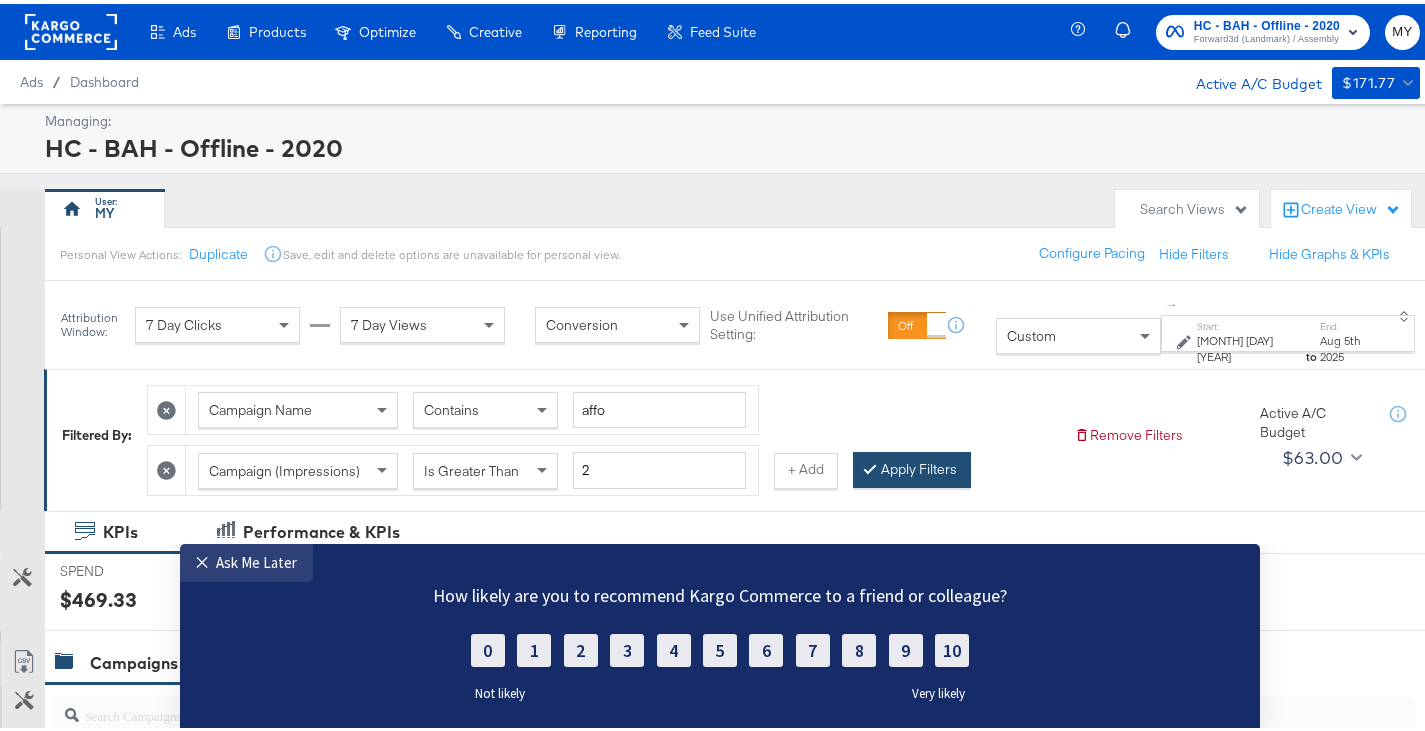 click on "Apply Filters" at bounding box center (912, 466) 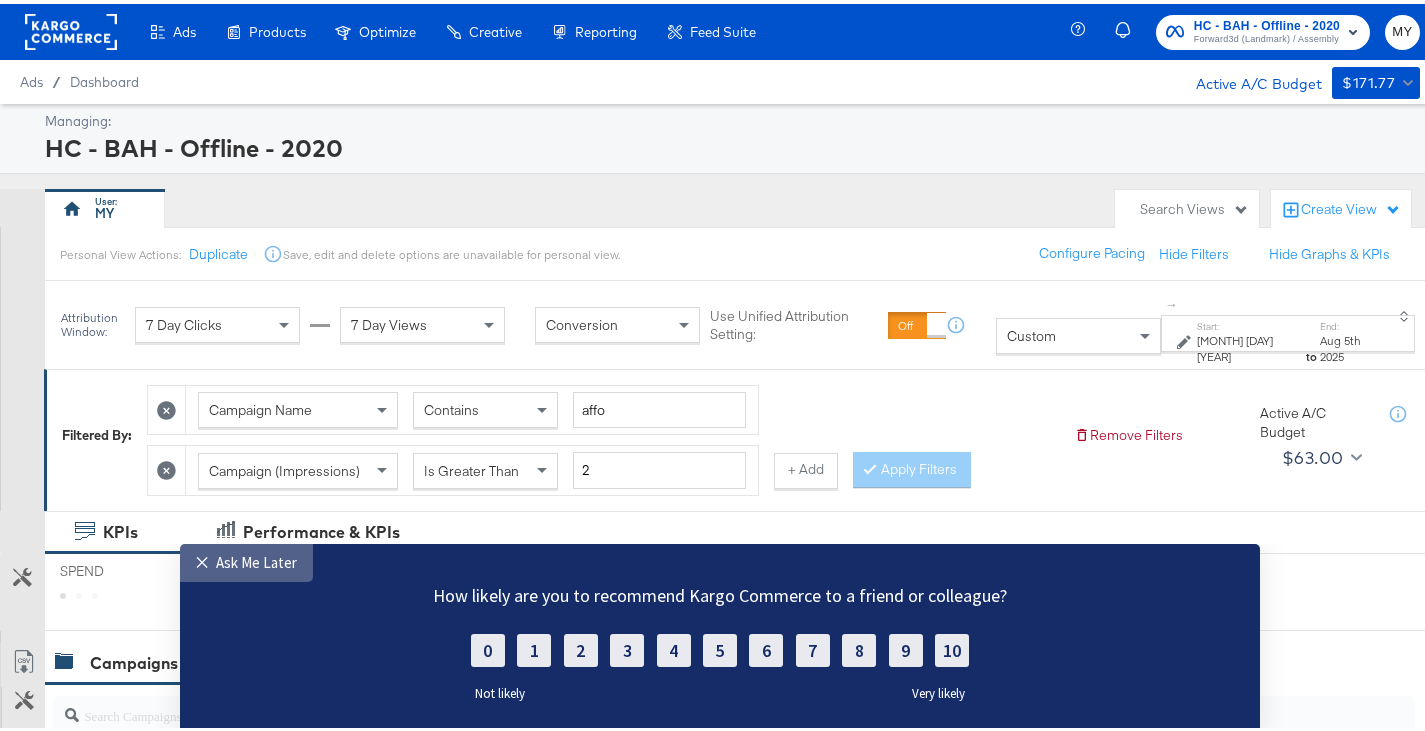 click on "Ask Me Later" at bounding box center [256, 561] 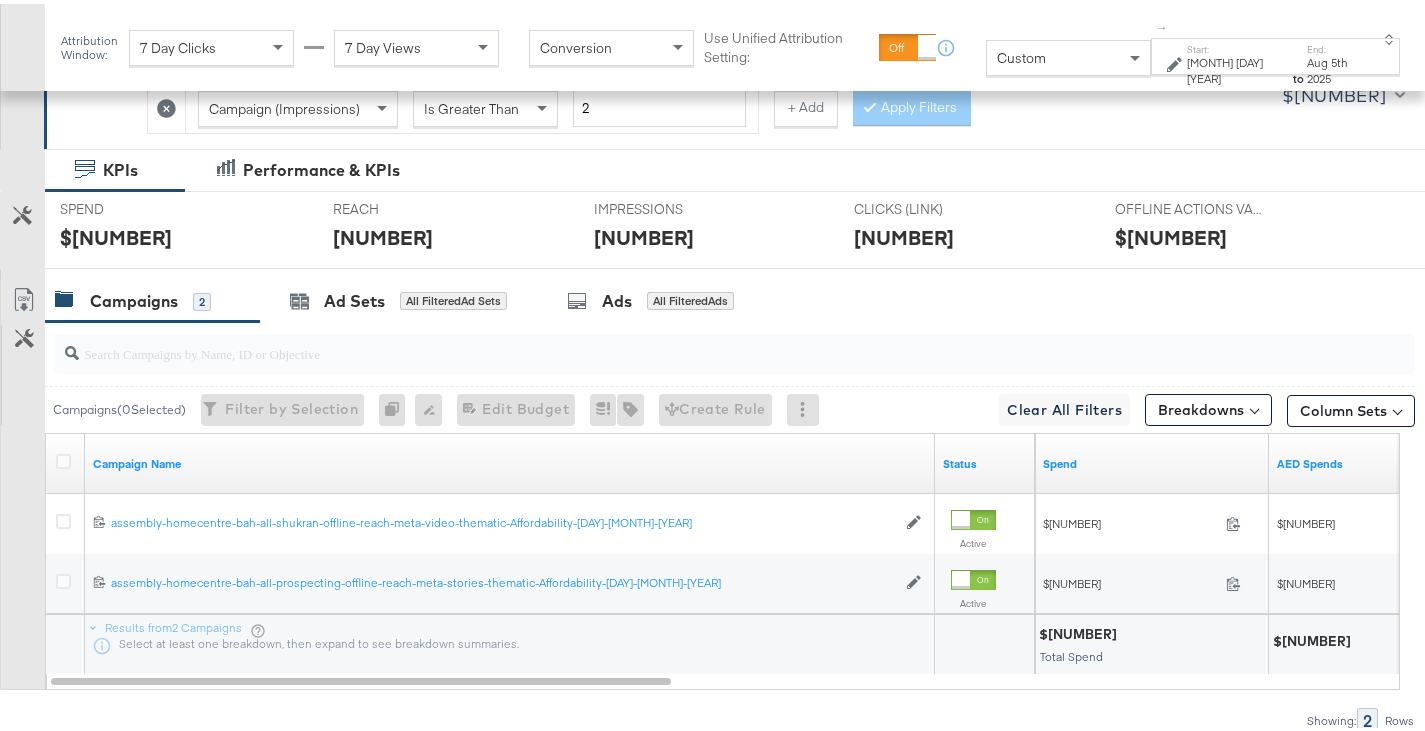 scroll, scrollTop: 363, scrollLeft: 0, axis: vertical 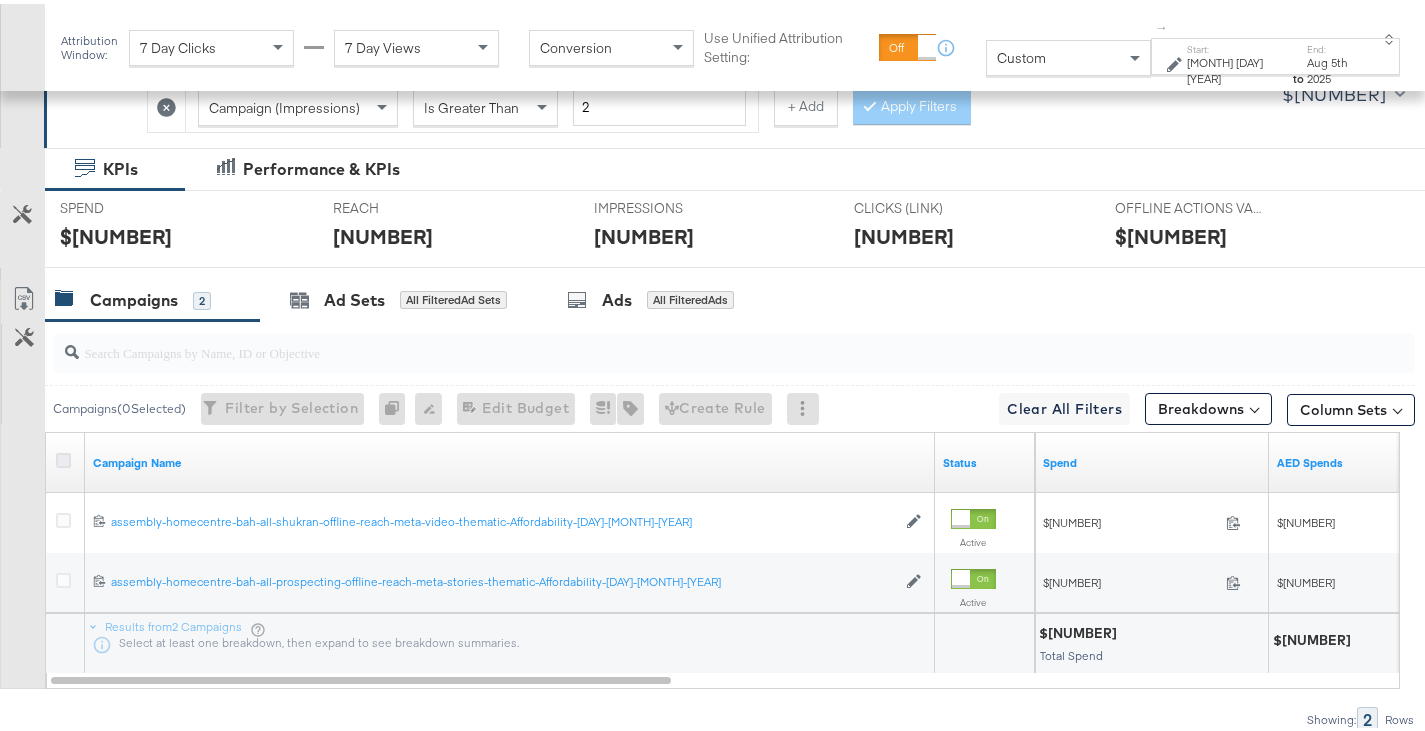click at bounding box center (63, 456) 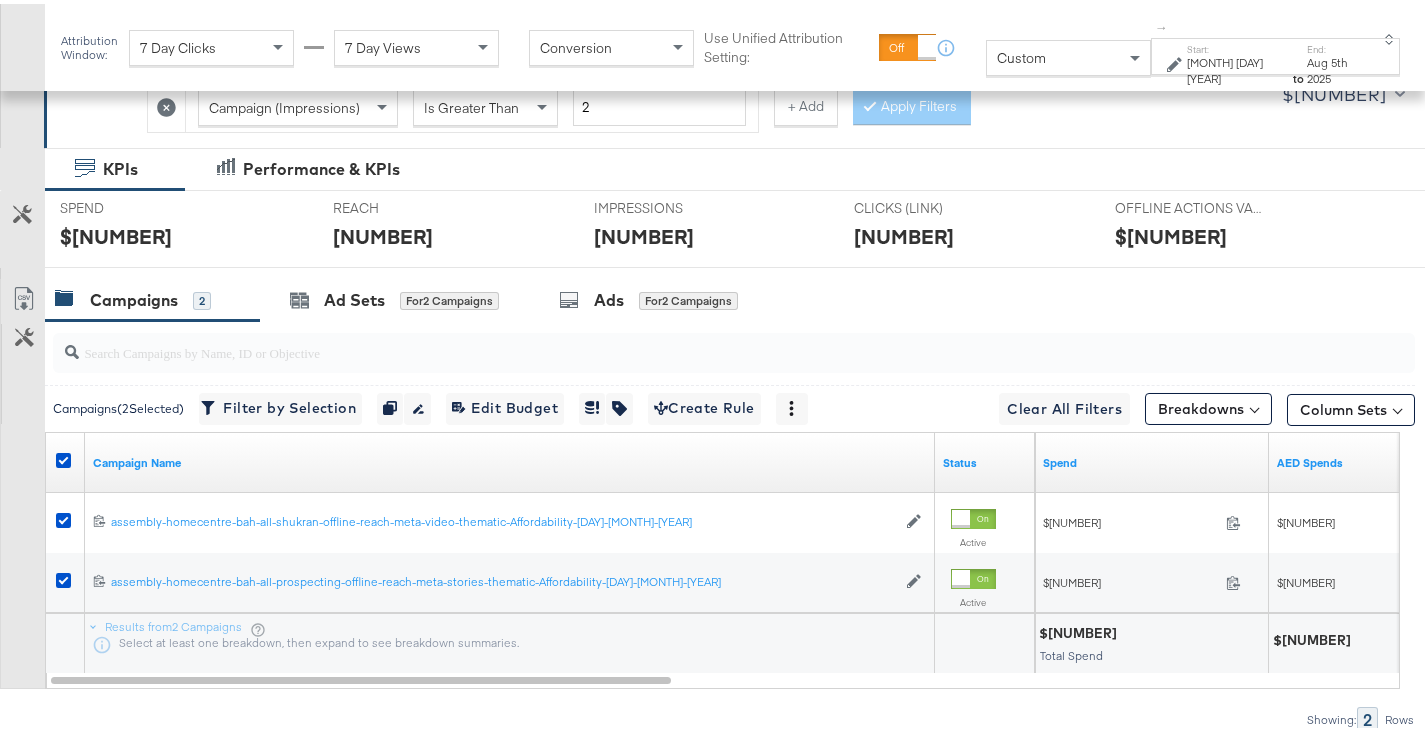 click on "[MONTH] [DAY] [YEAR]" at bounding box center (1238, 66) 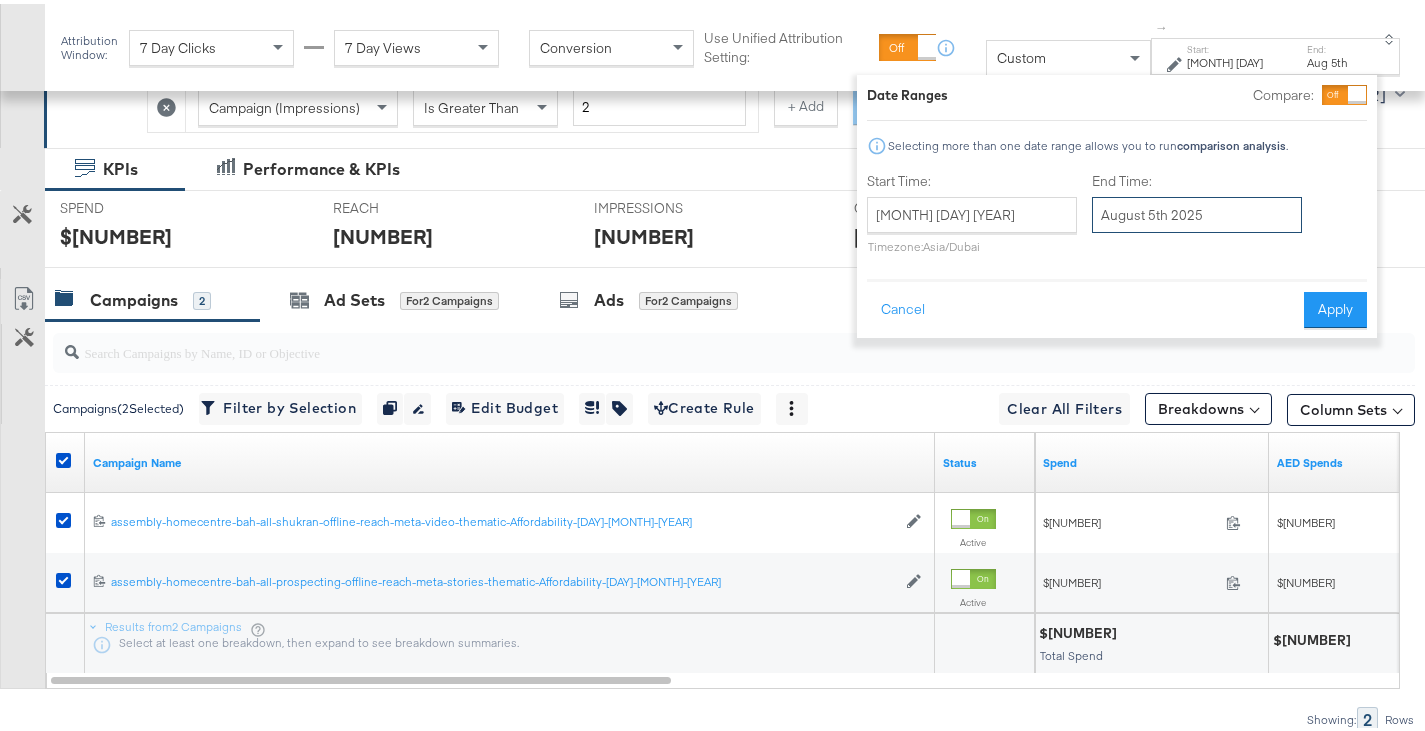 click on "August 5th 2025" at bounding box center (1197, 211) 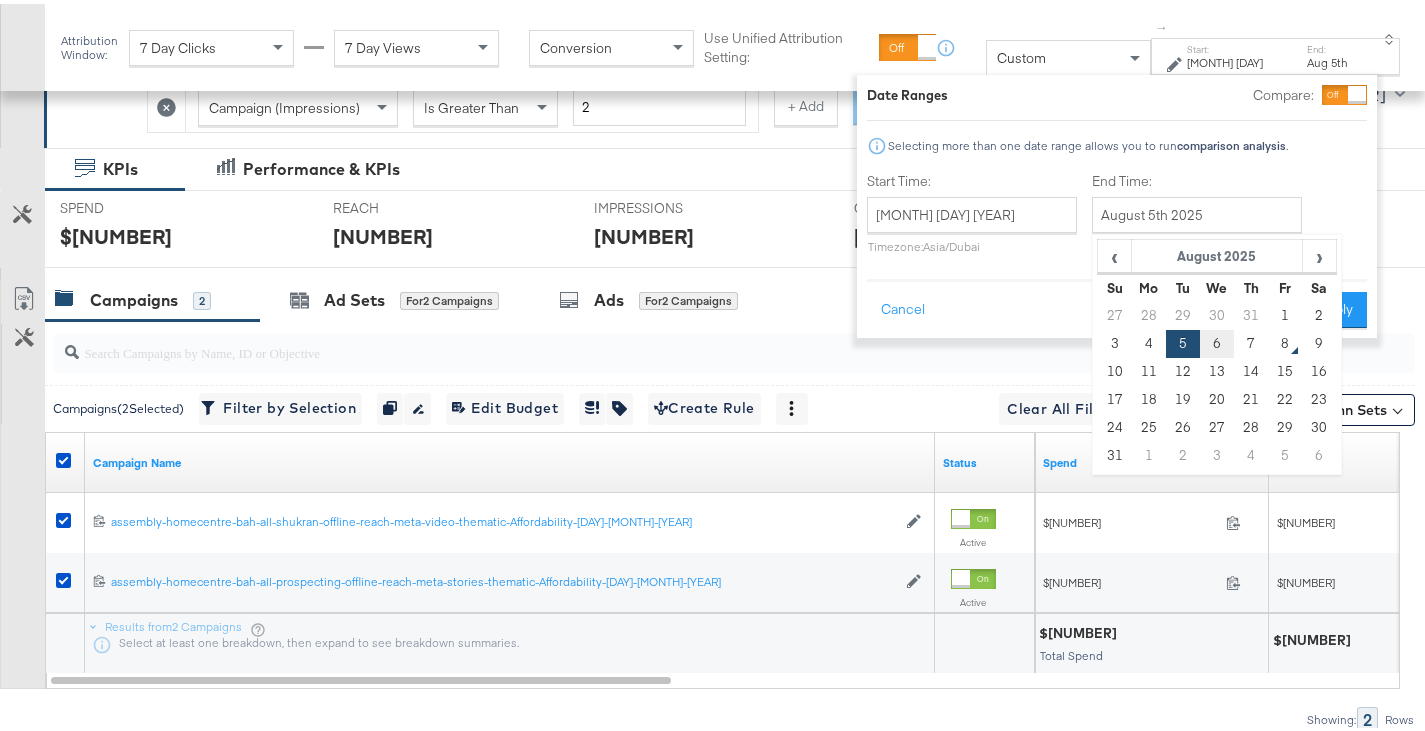 click on "6" at bounding box center [1217, 340] 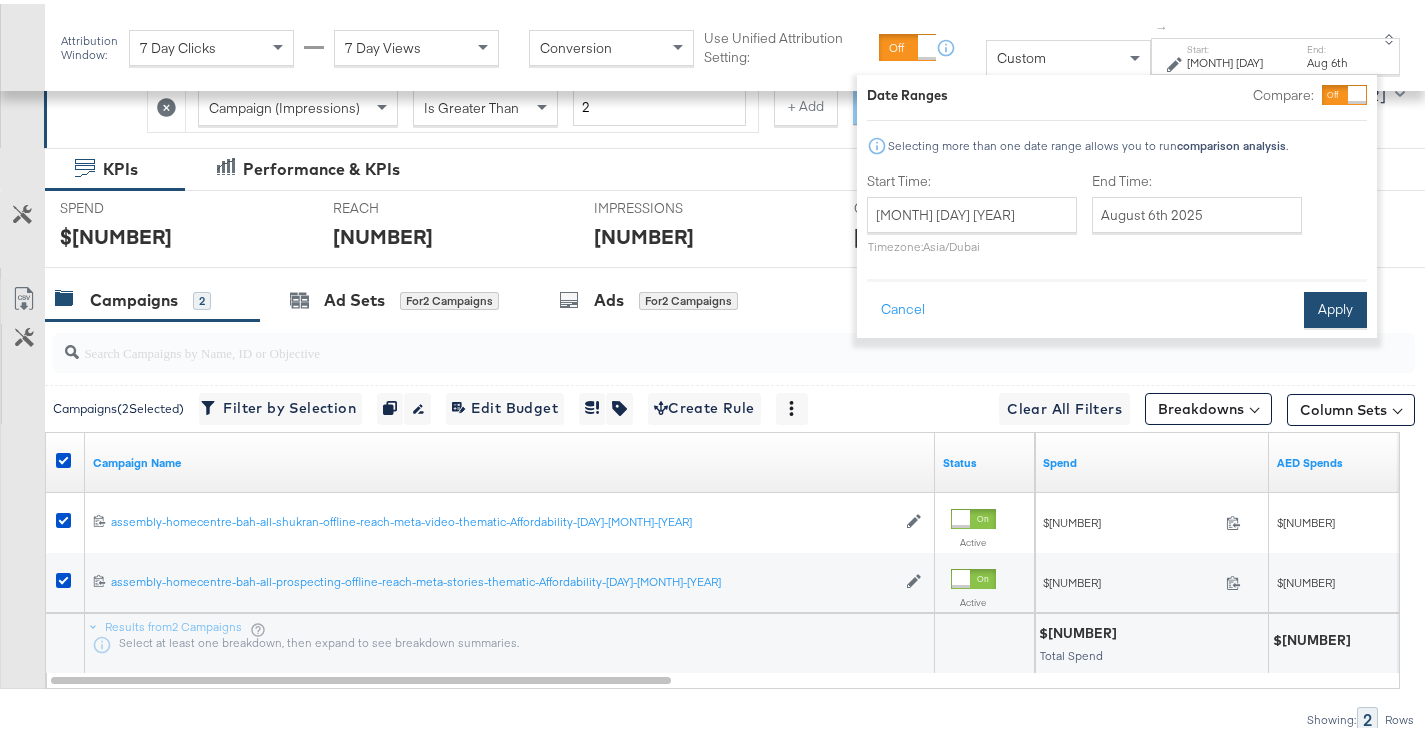 click on "Apply" at bounding box center (1335, 306) 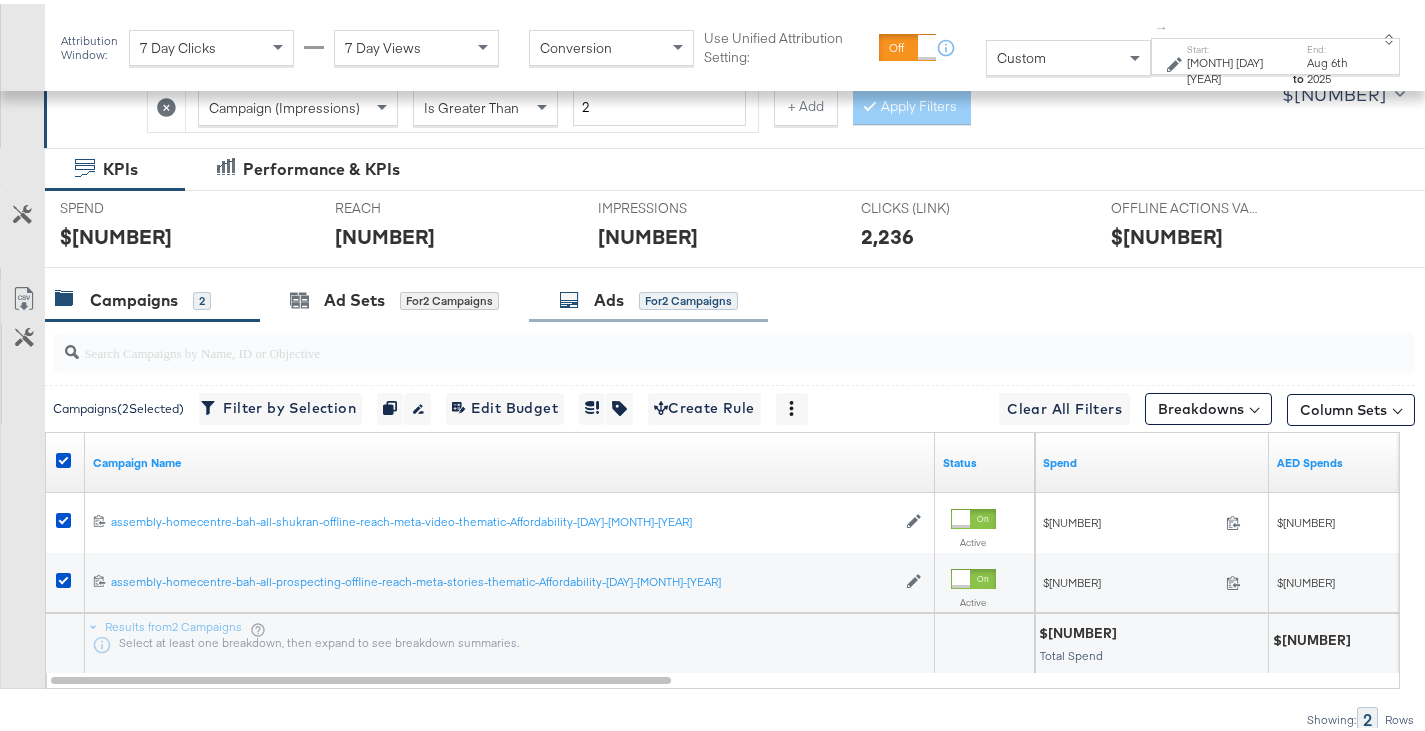 click on "Ads" at bounding box center [609, 296] 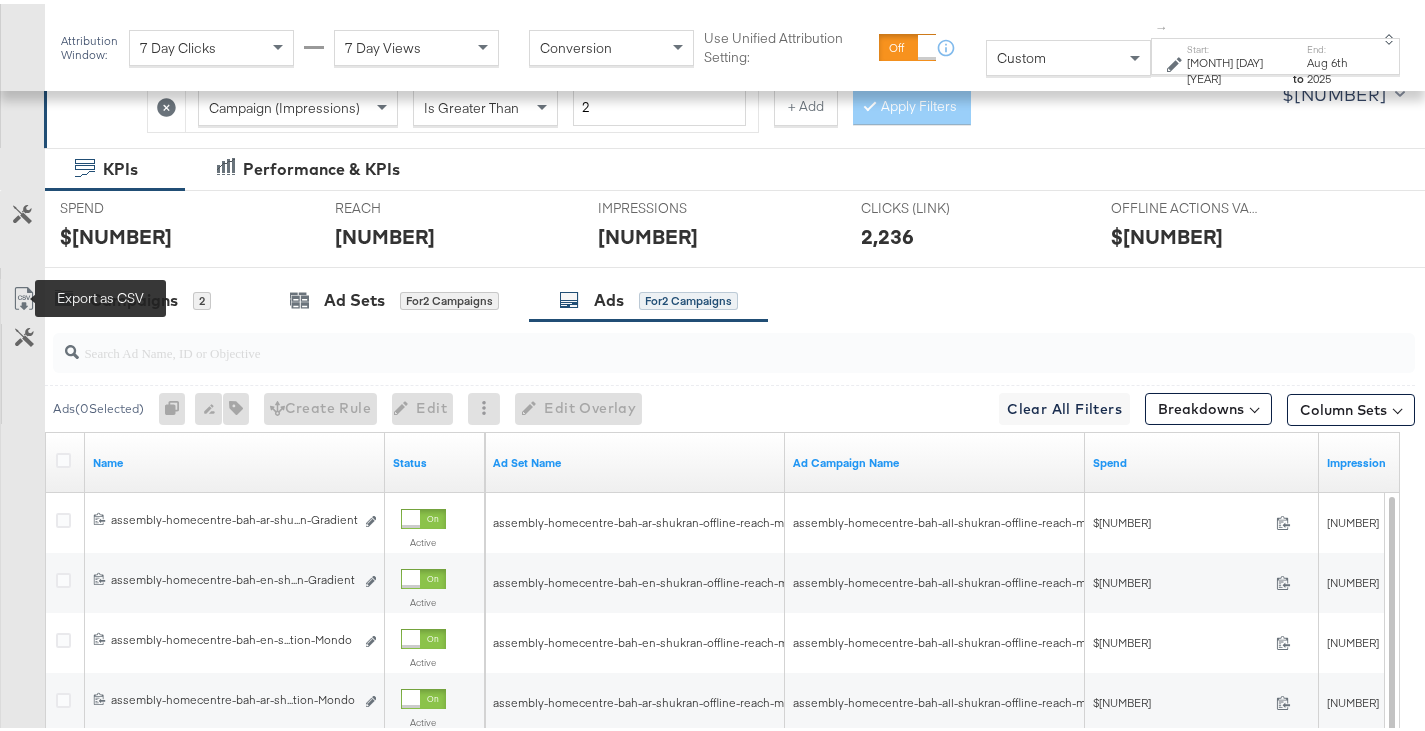 click 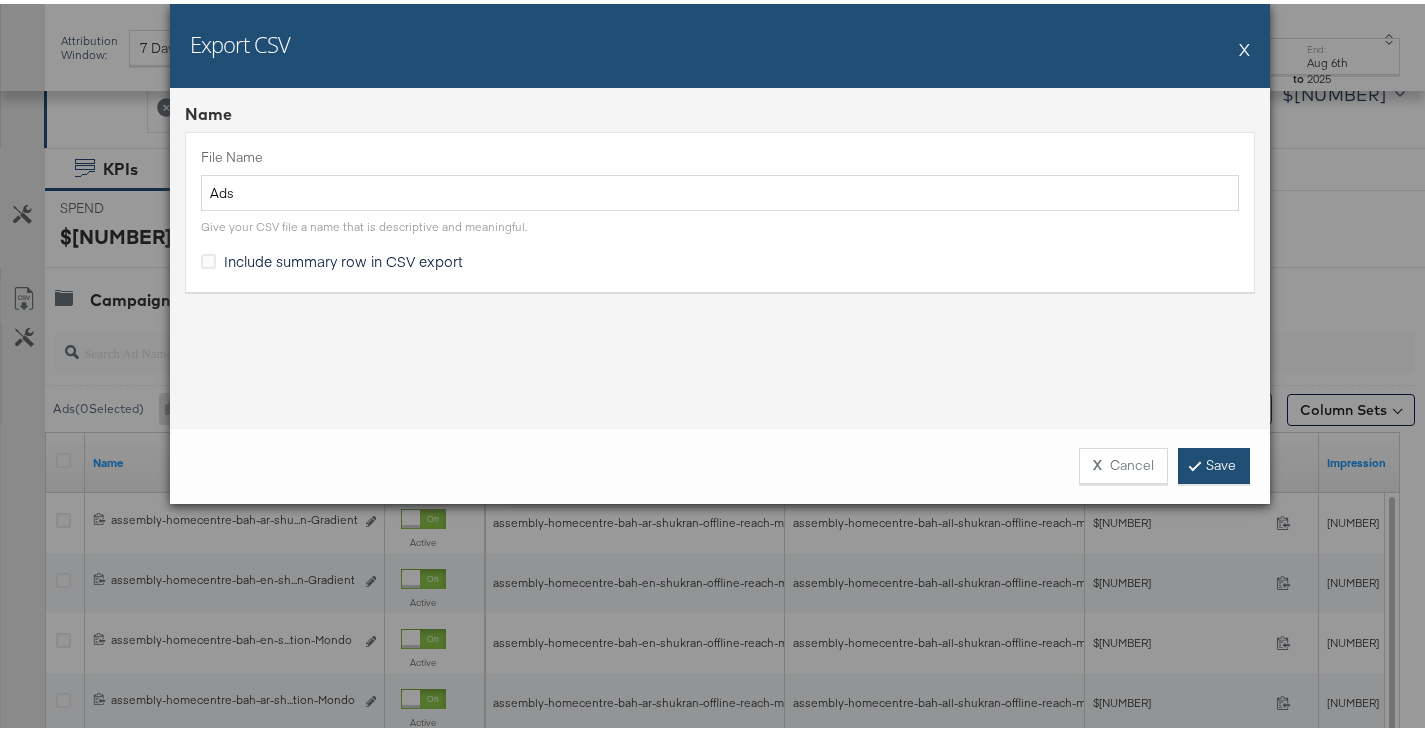 click on "Save" at bounding box center (1214, 462) 